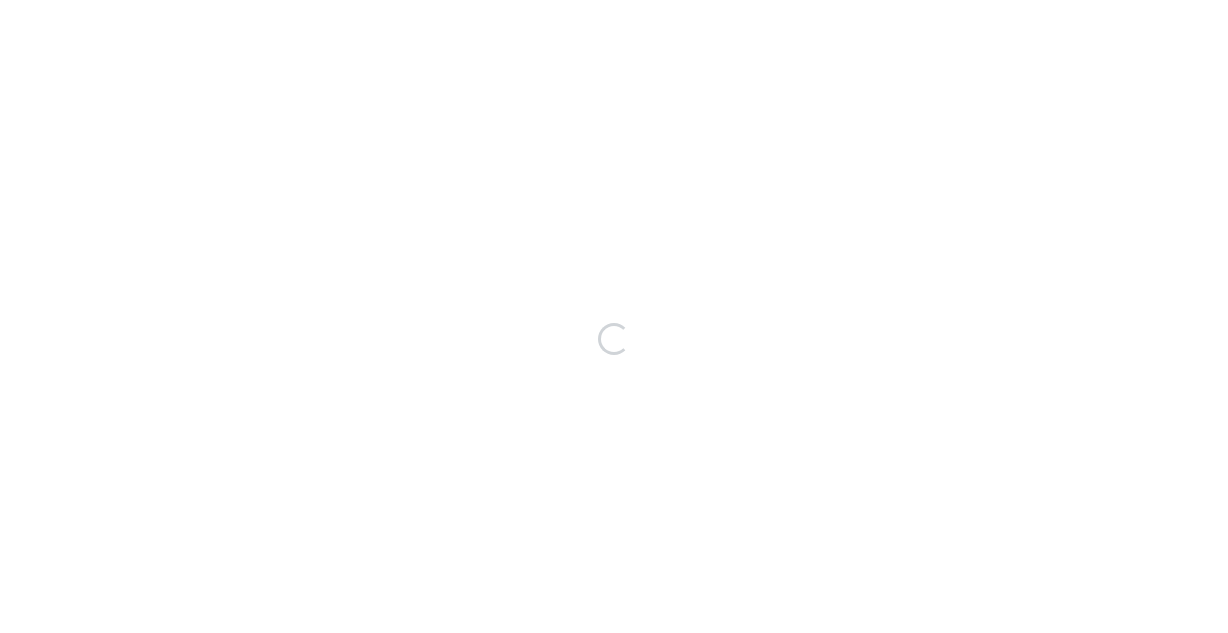 scroll, scrollTop: 0, scrollLeft: 0, axis: both 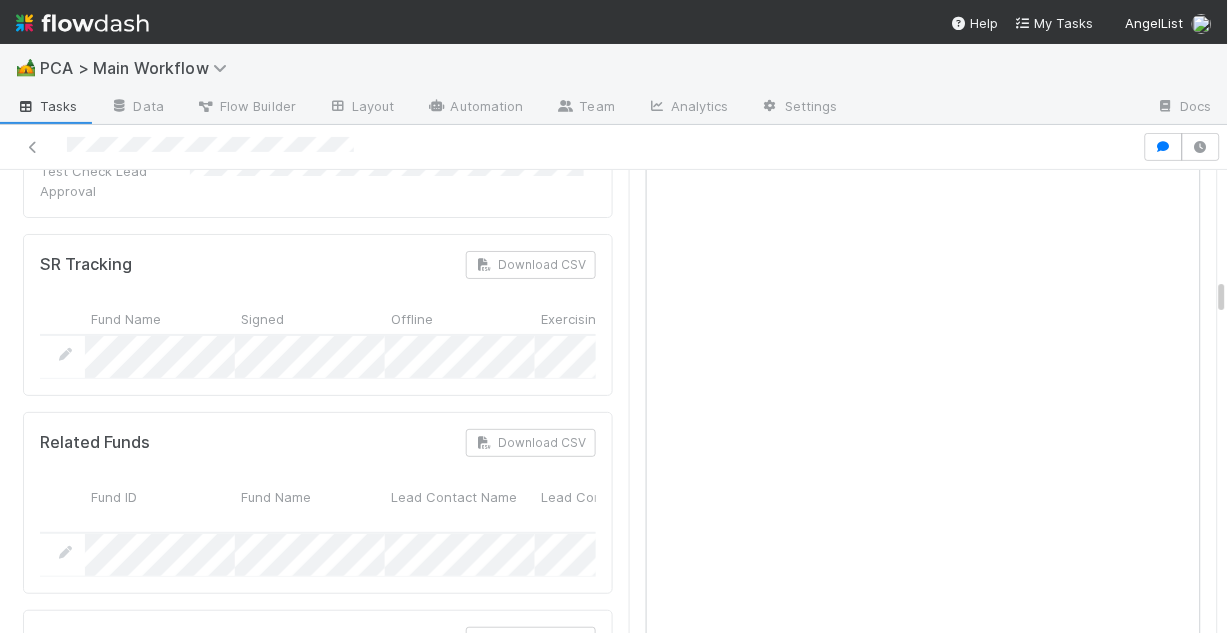 click at bounding box center [571, 147] 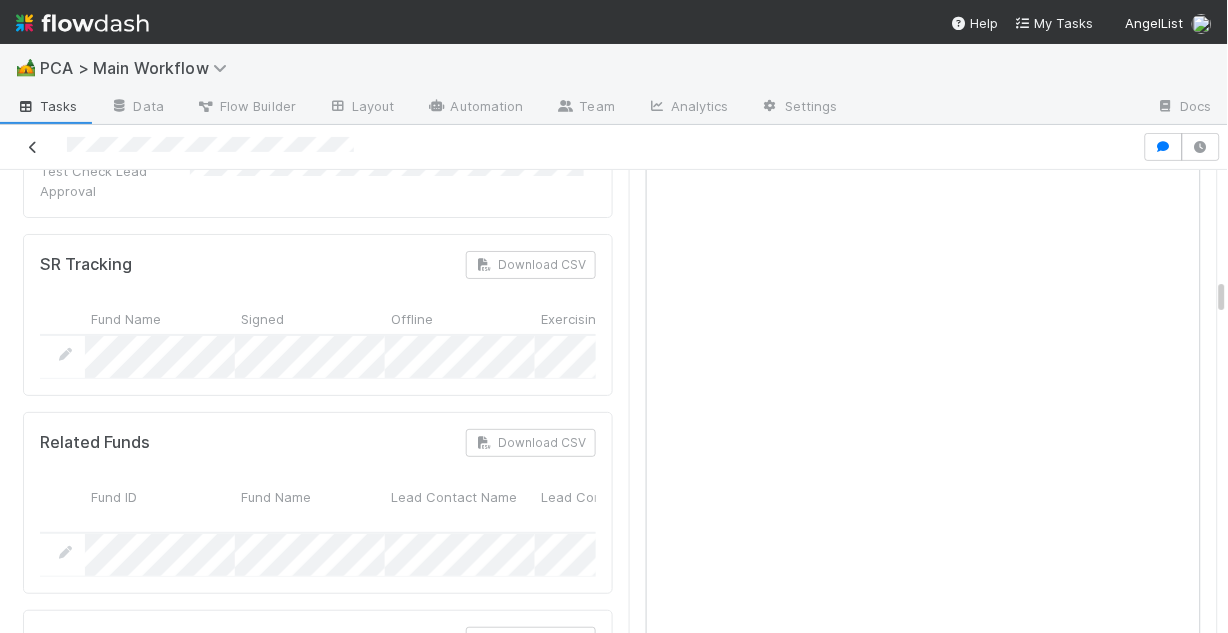 click at bounding box center (33, 147) 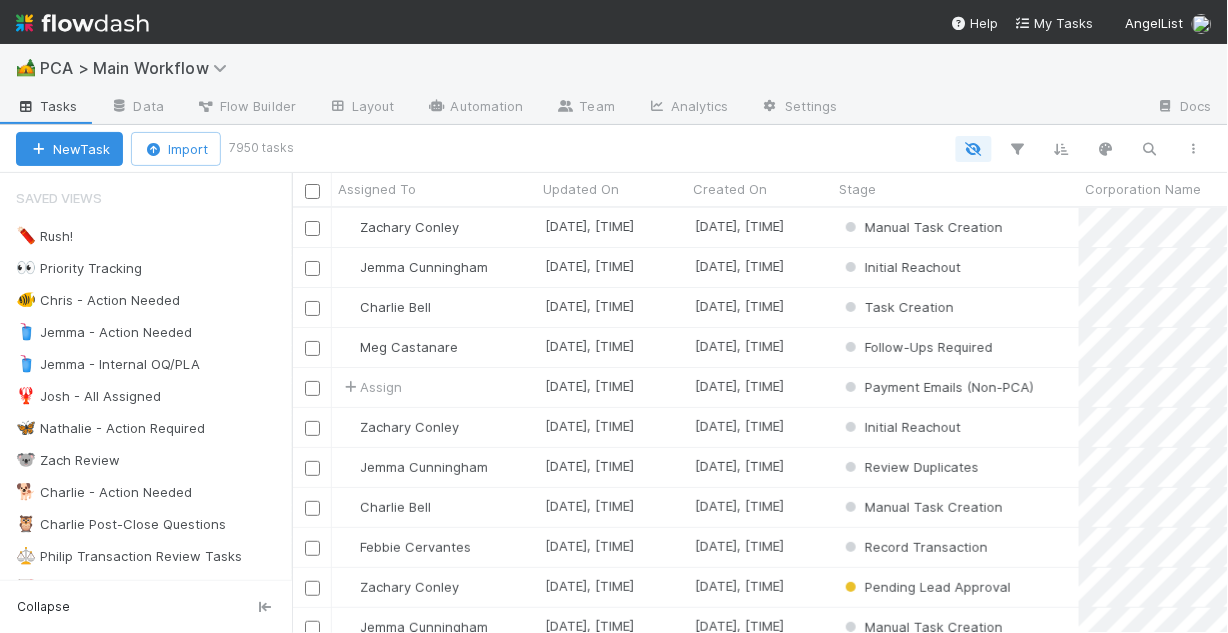 scroll, scrollTop: 13, scrollLeft: 13, axis: both 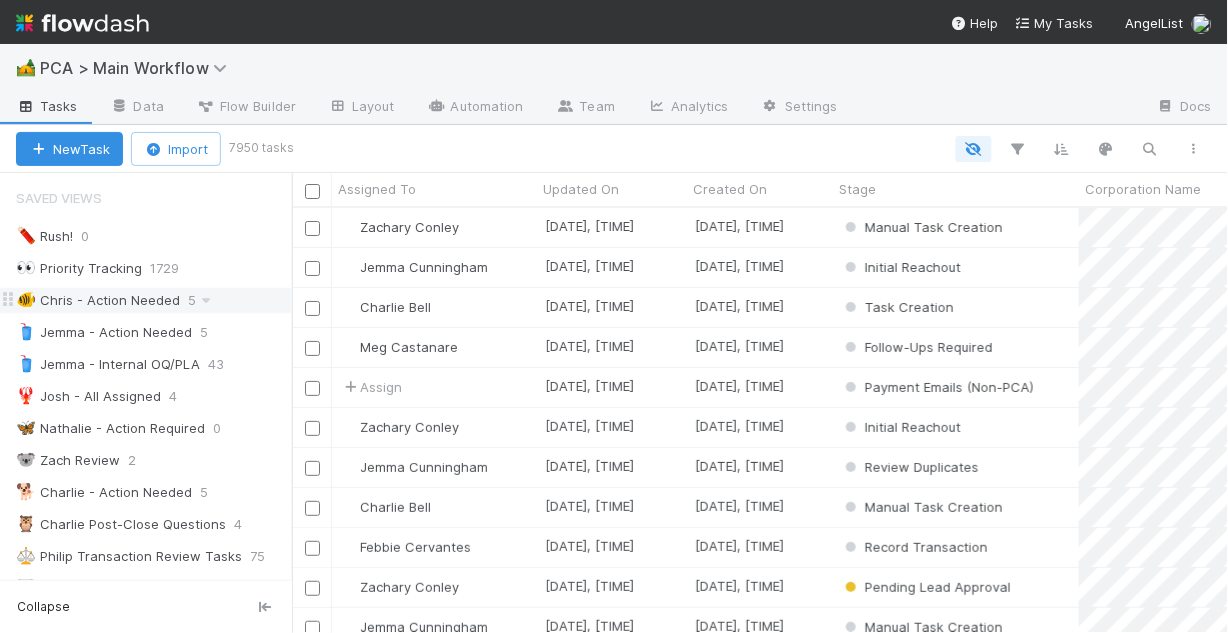 click on "🐠 Chris - Action Needed" at bounding box center (98, 300) 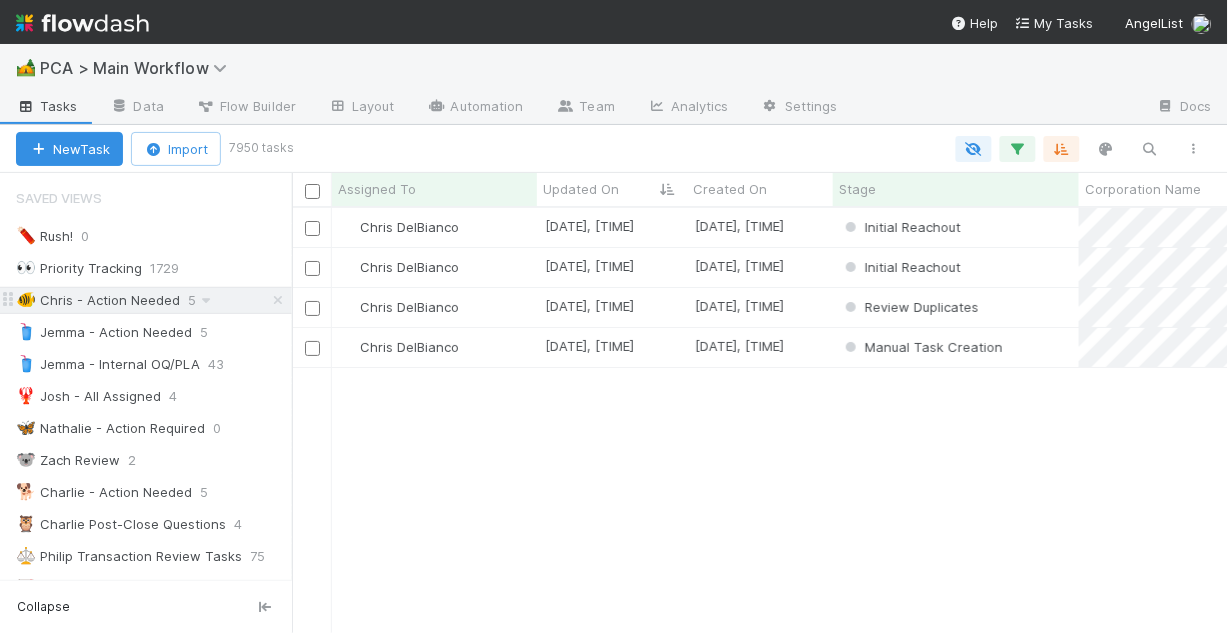 scroll, scrollTop: 13, scrollLeft: 13, axis: both 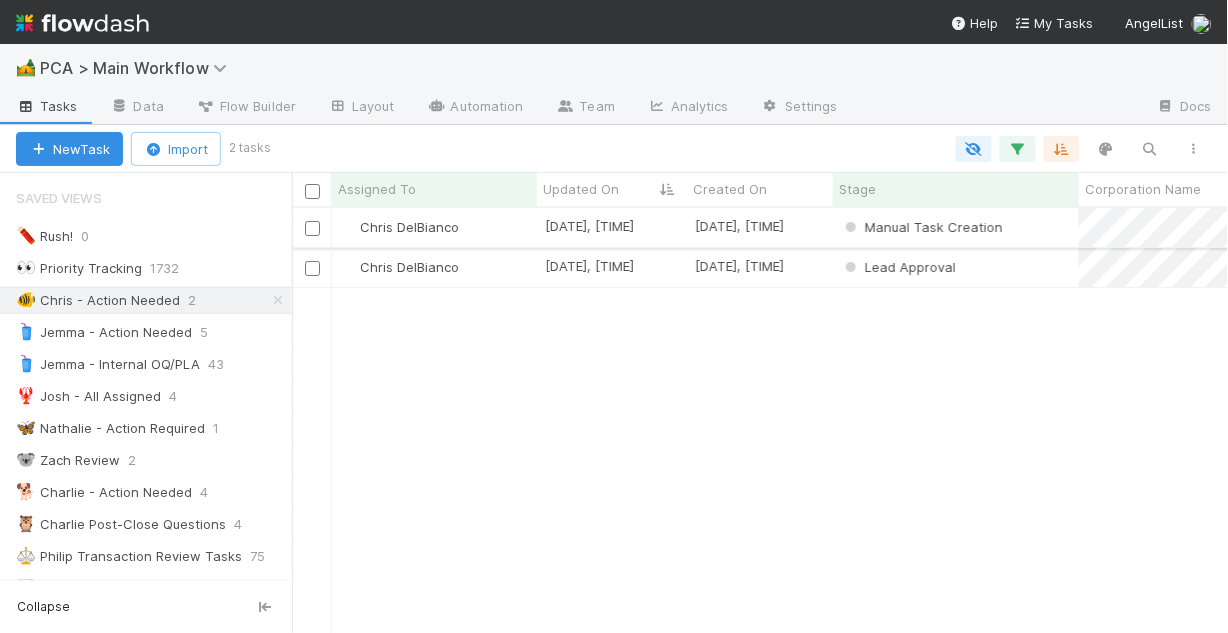 click on "Chris DelBianco" at bounding box center [434, 227] 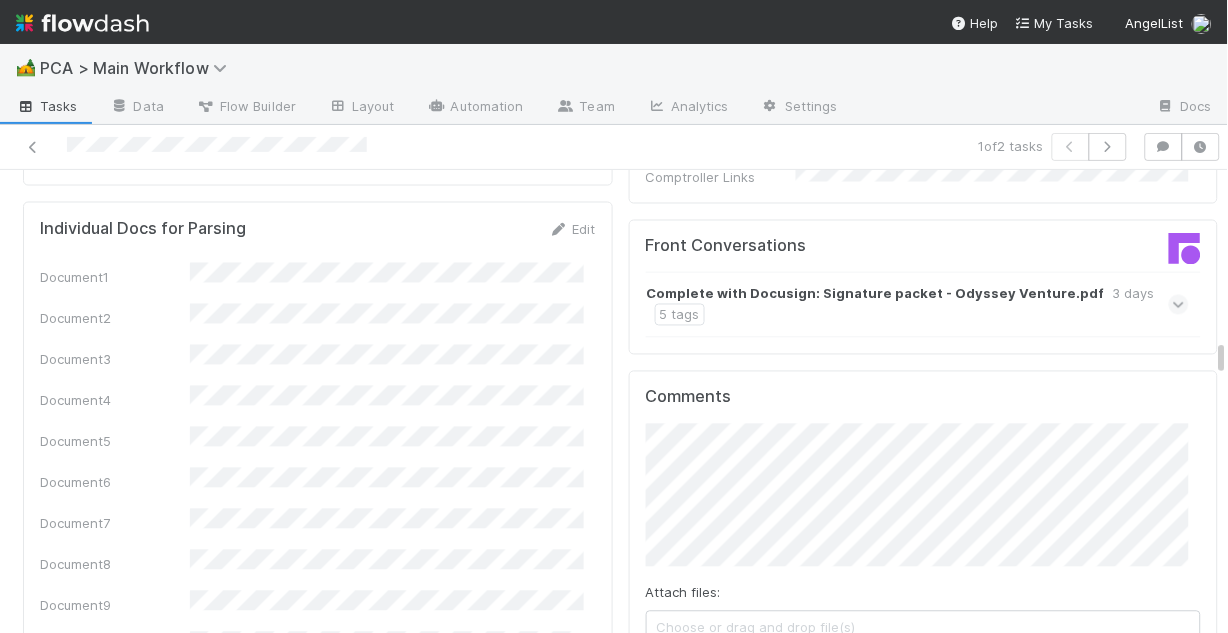 scroll, scrollTop: 2320, scrollLeft: 0, axis: vertical 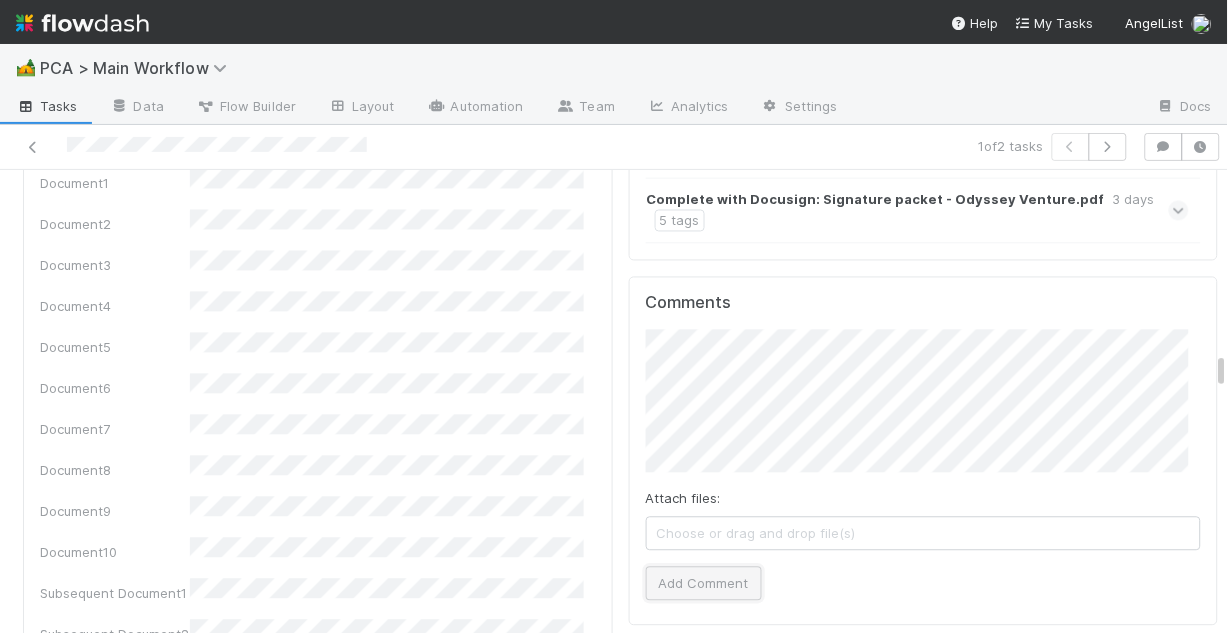 click on "Add Comment" at bounding box center (704, 583) 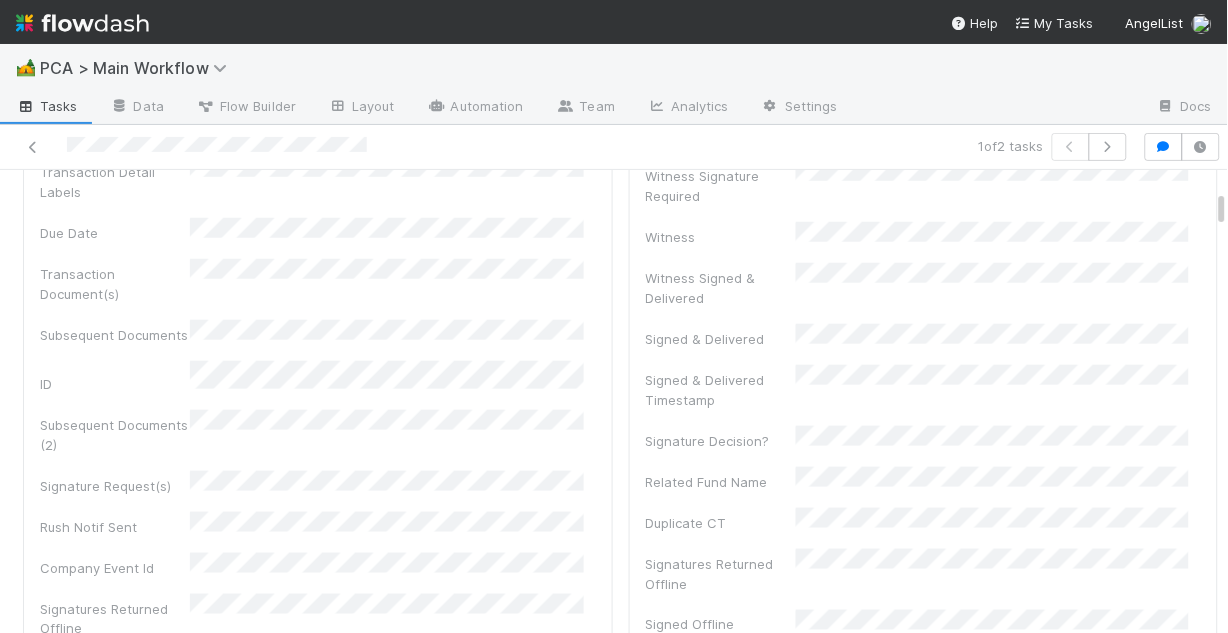 scroll, scrollTop: 0, scrollLeft: 0, axis: both 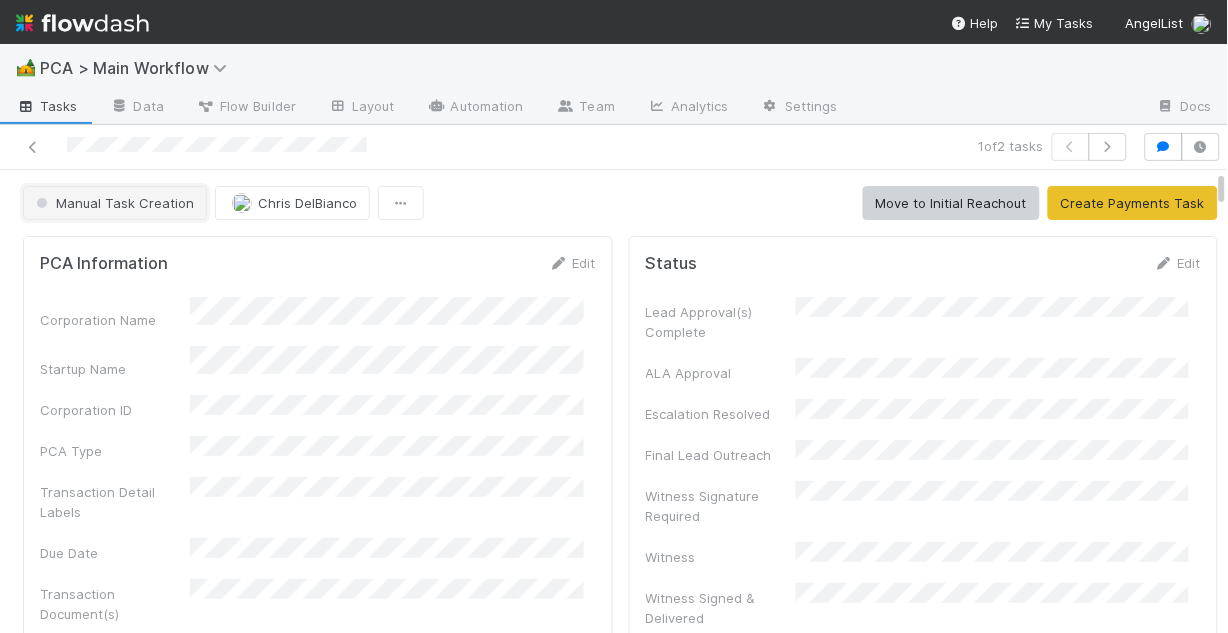 click on "Manual Task Creation" at bounding box center [113, 203] 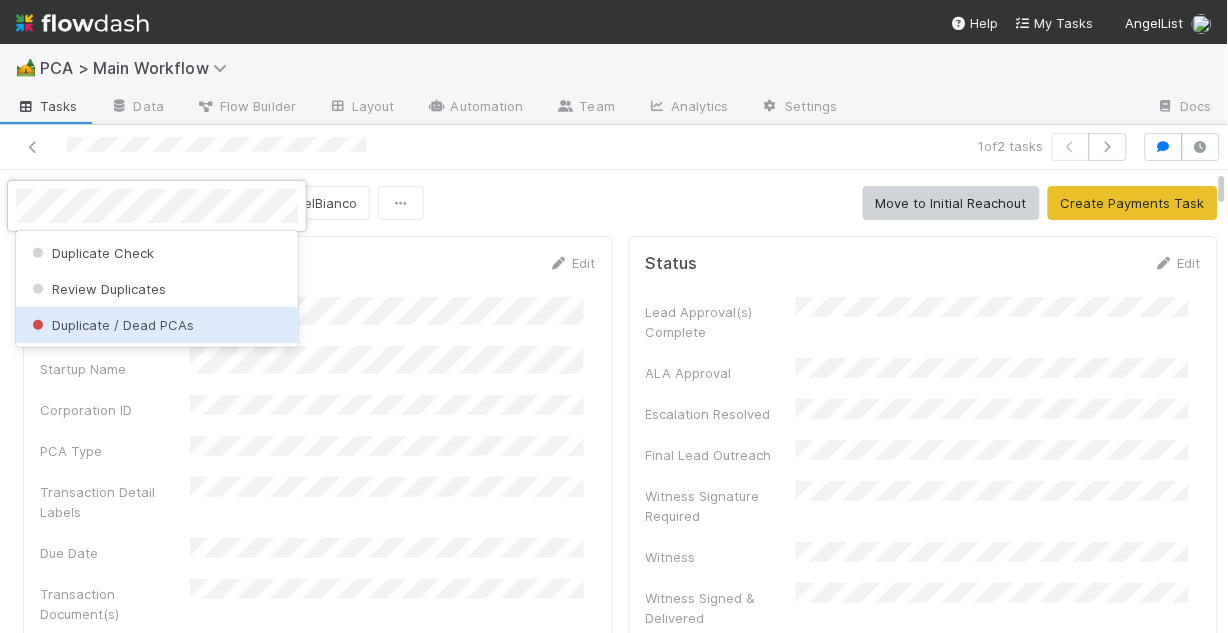 click on "Duplicate / Dead PCAs" at bounding box center (111, 325) 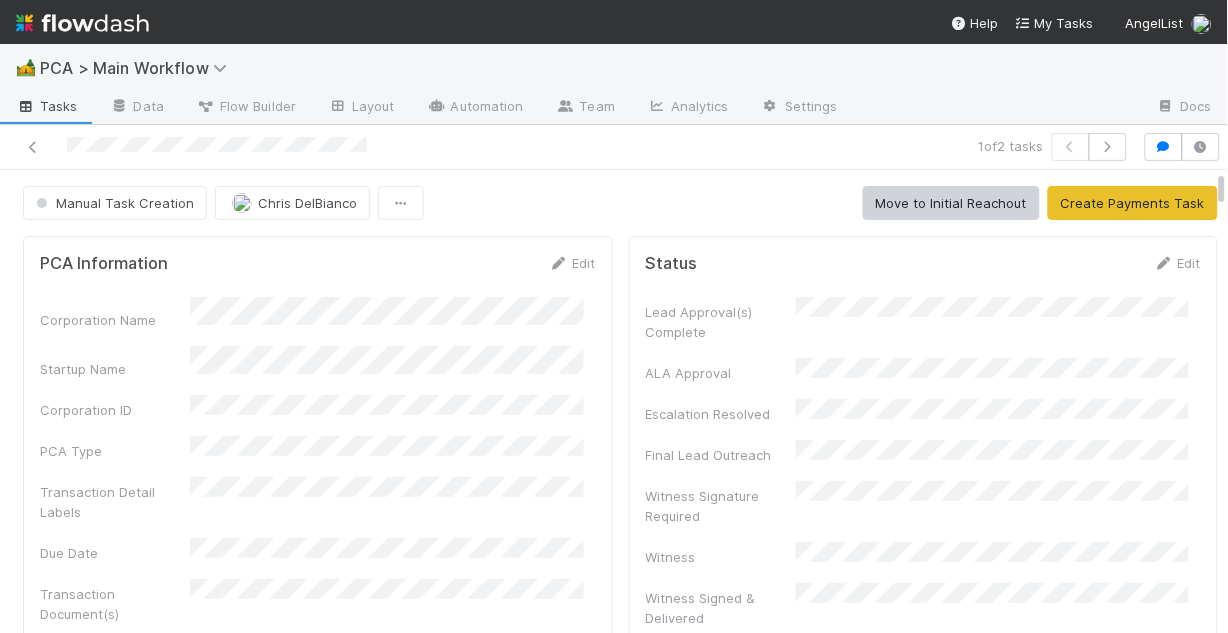 click on "Corporation Name  Startup Name  Corporation ID  PCA Type  Transaction Detail Labels  Due Date  Transaction Document(s)  Subsequent Documents  ID  Subsequent Documents (2)  Signature Request(s)  Rush Notif Sent  Company Event Id  Signatures Returned Offline  Signed Offline Document  Backoffice Task Link Flag  Company Contacts" at bounding box center (318, 709) 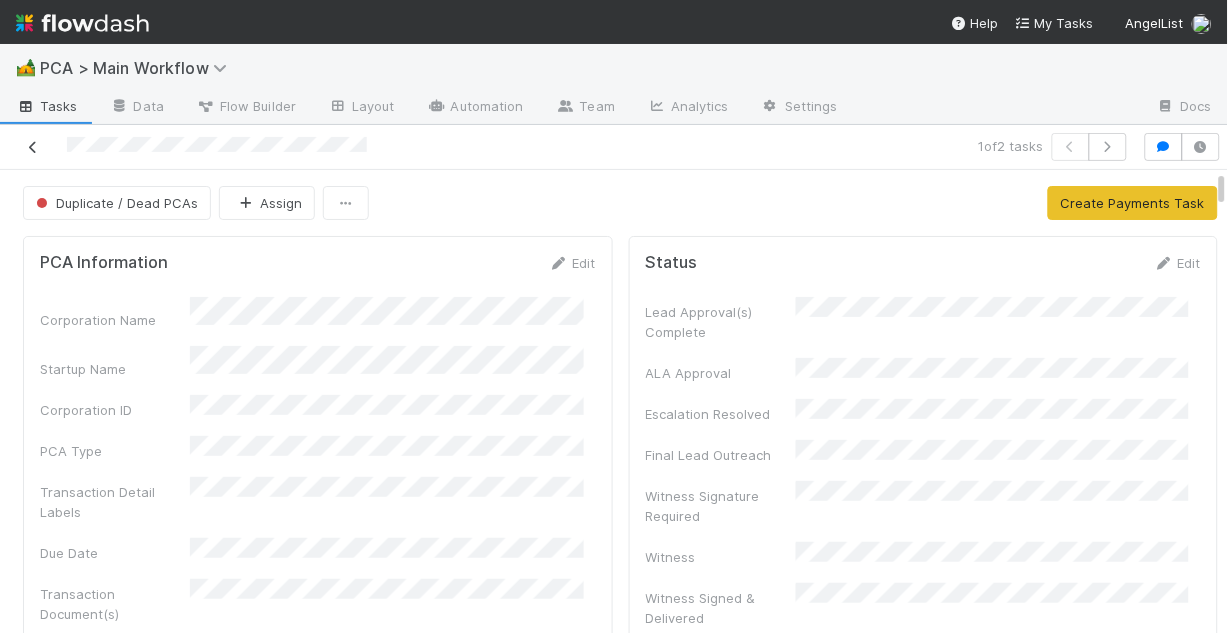 click at bounding box center (33, 147) 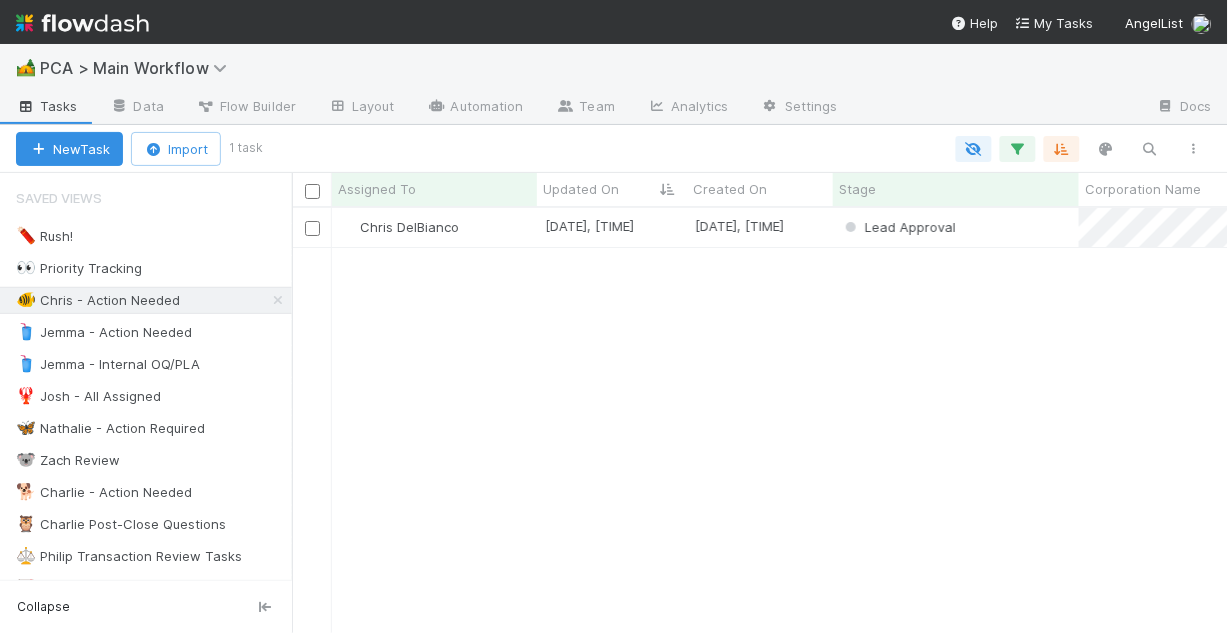 scroll, scrollTop: 13, scrollLeft: 13, axis: both 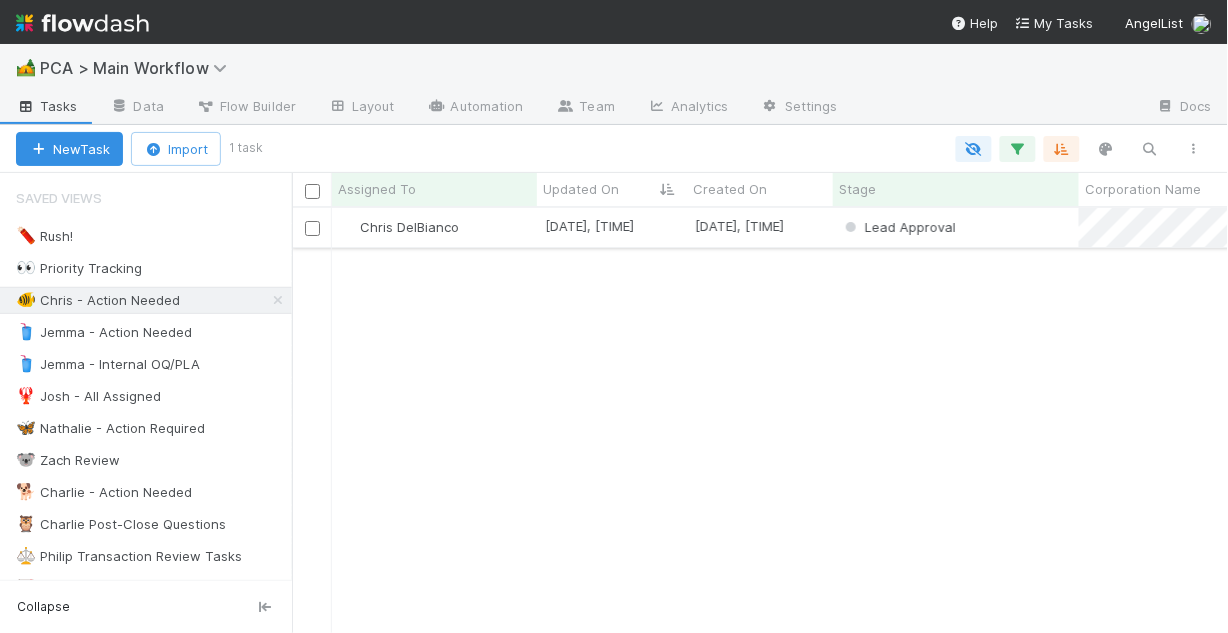 click on "Chris DelBianco" at bounding box center (434, 227) 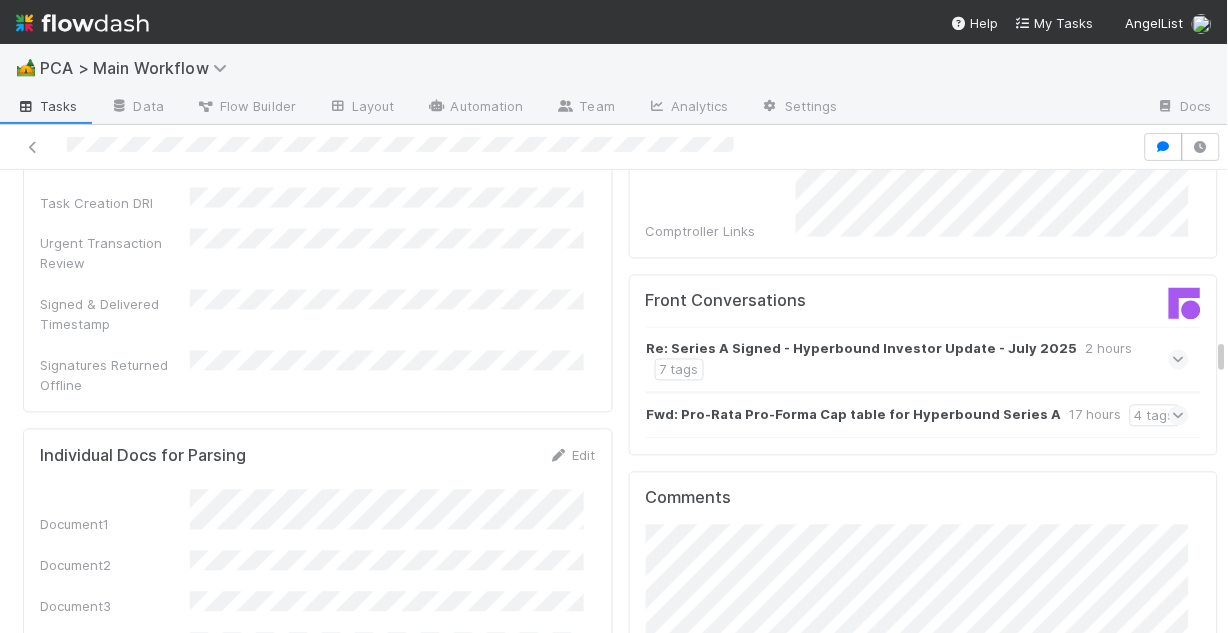 scroll, scrollTop: 2240, scrollLeft: 0, axis: vertical 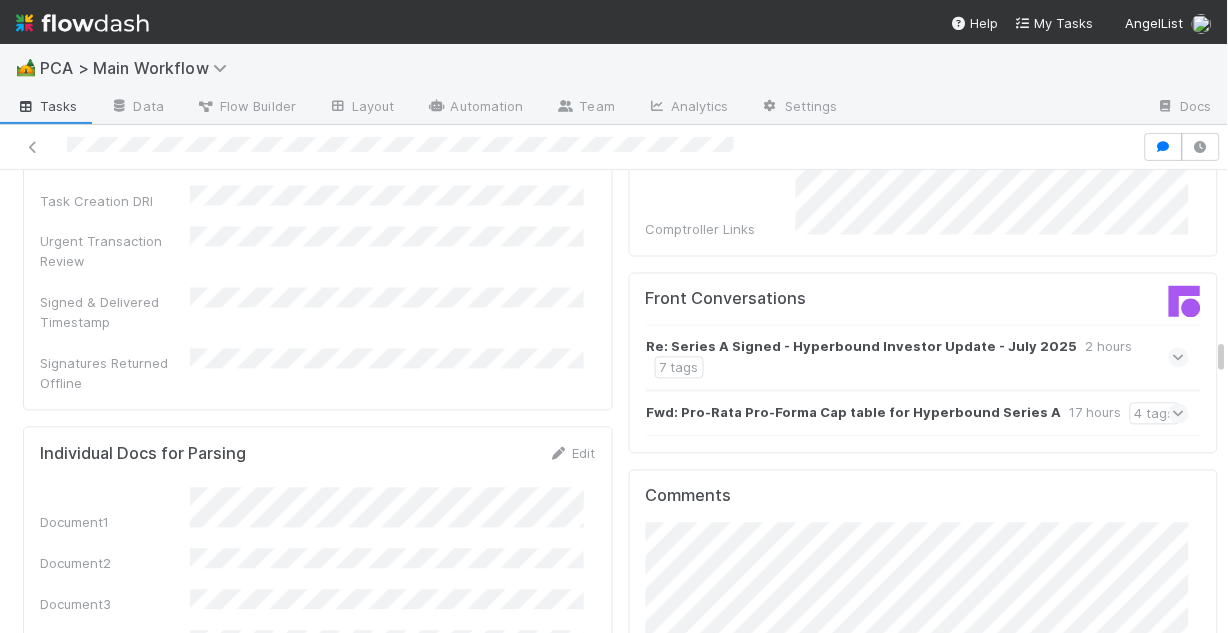 click at bounding box center (1179, 358) 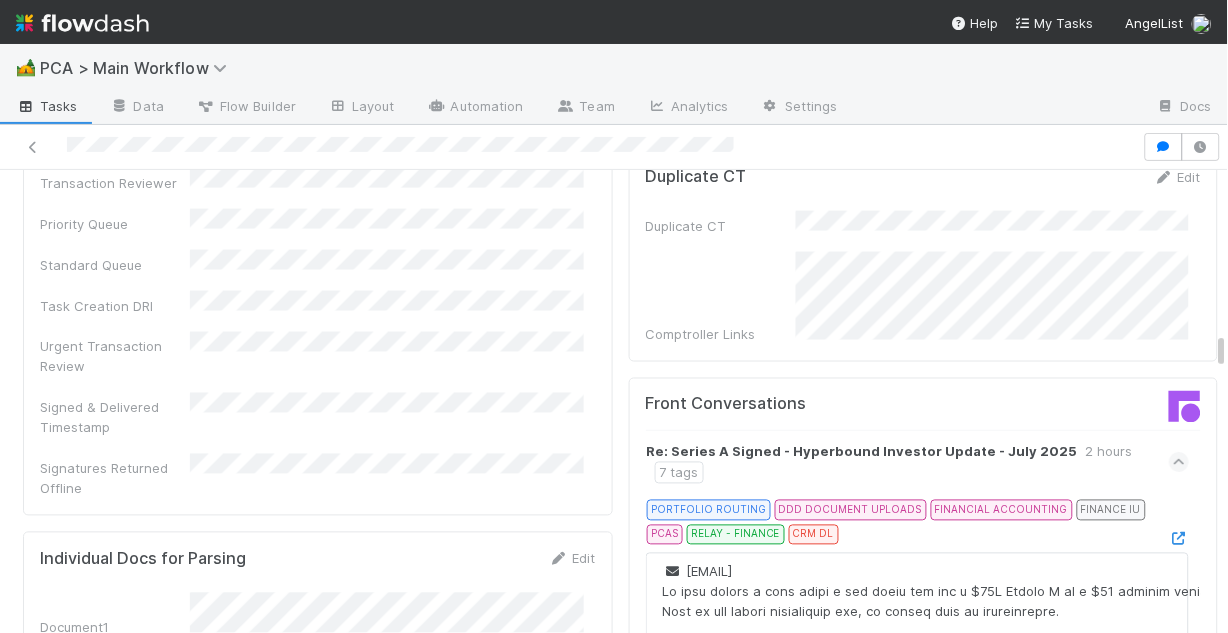 scroll, scrollTop: 2160, scrollLeft: 0, axis: vertical 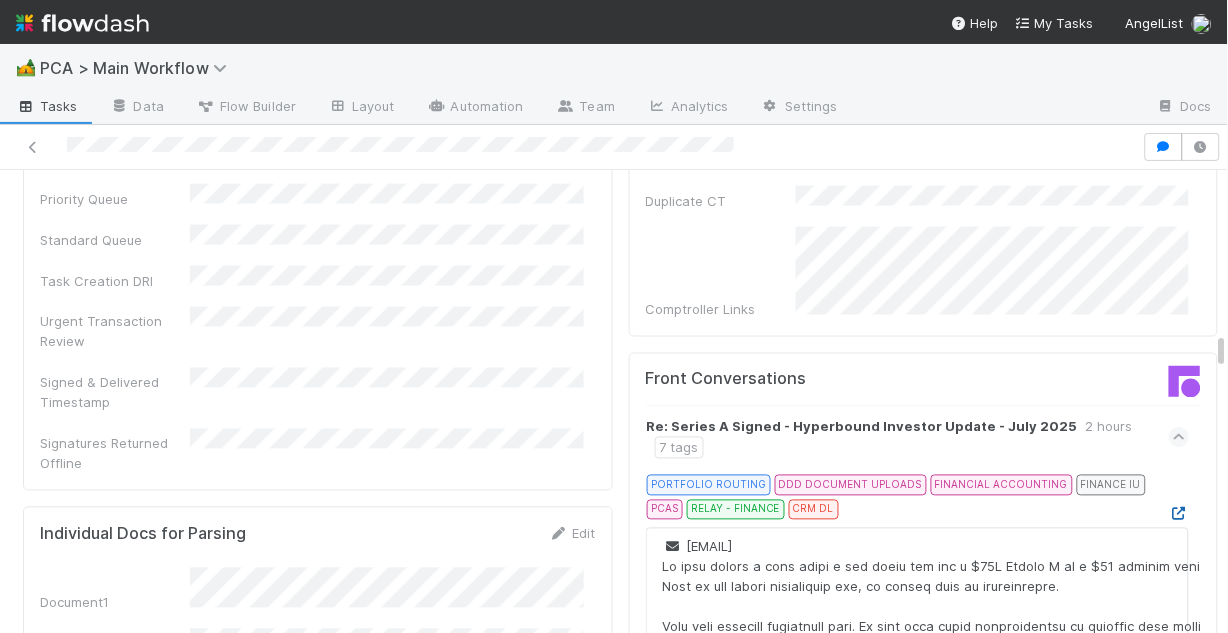 click at bounding box center [1179, 514] 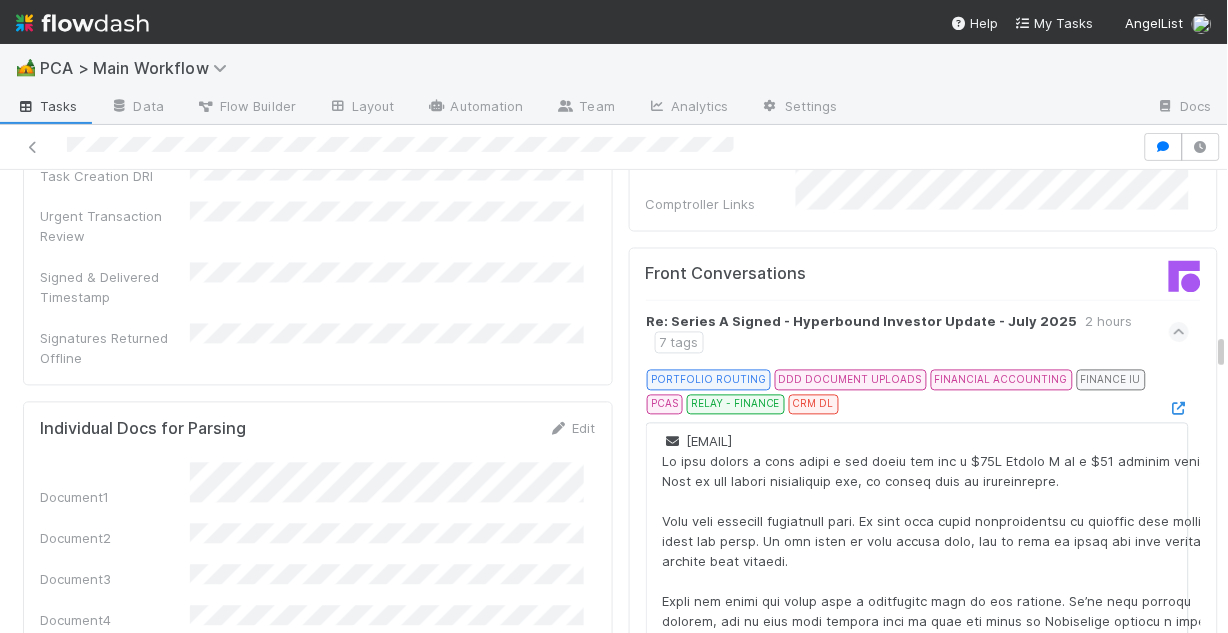 scroll, scrollTop: 2160, scrollLeft: 0, axis: vertical 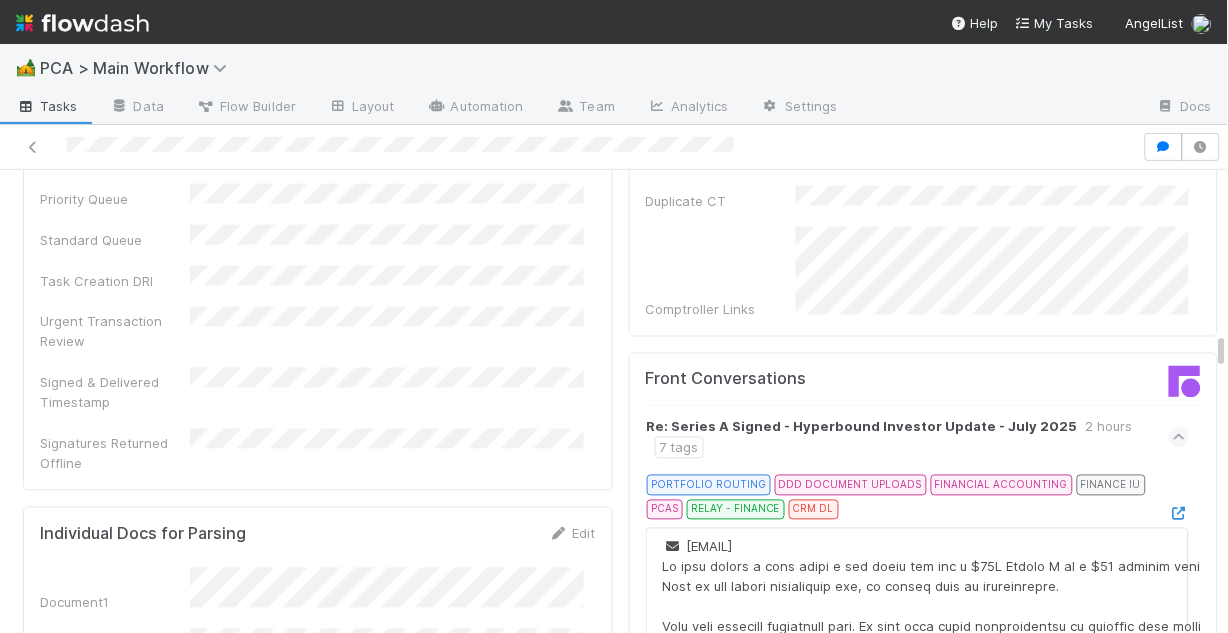 click at bounding box center [1179, 438] 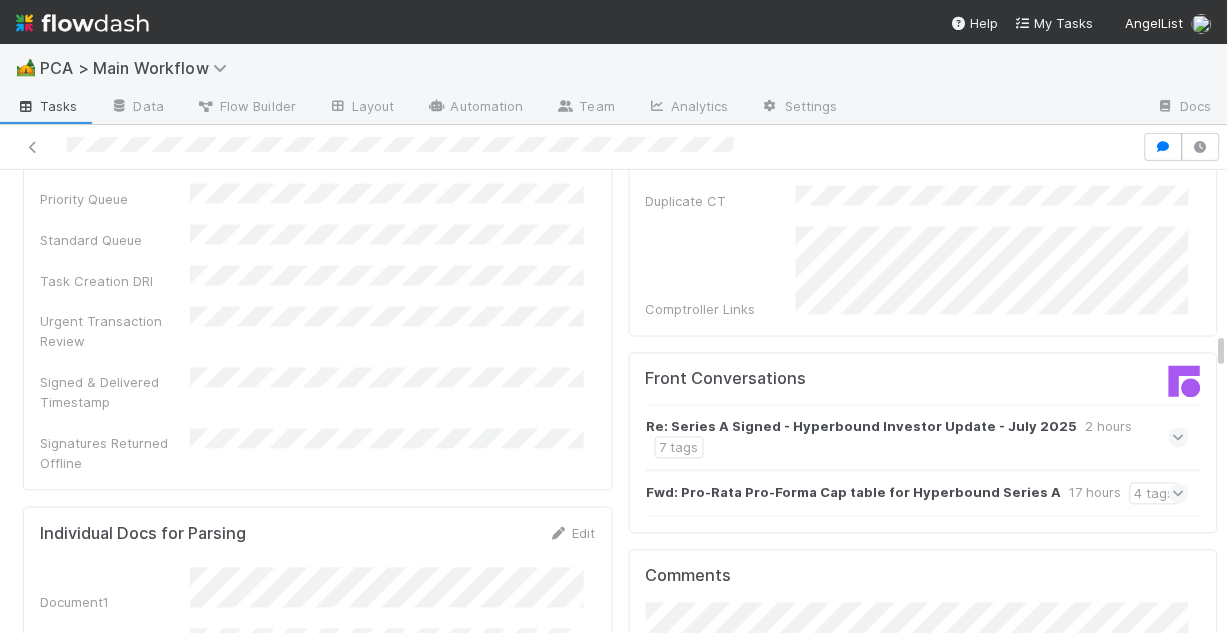 click at bounding box center (1179, 494) 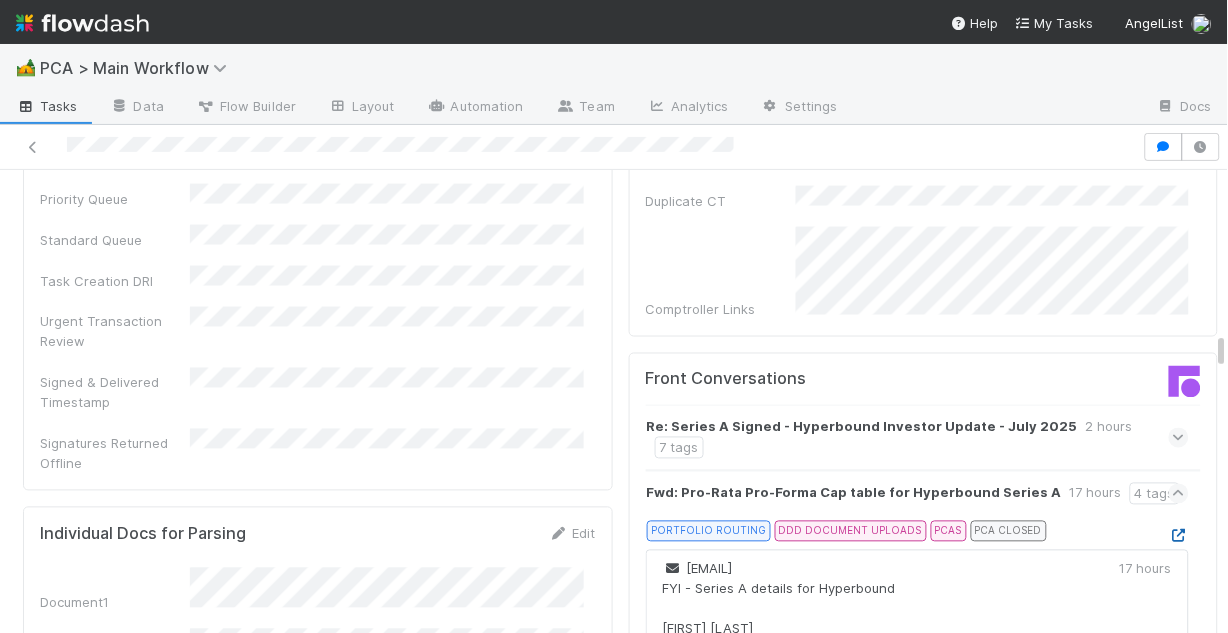 click at bounding box center (1179, 536) 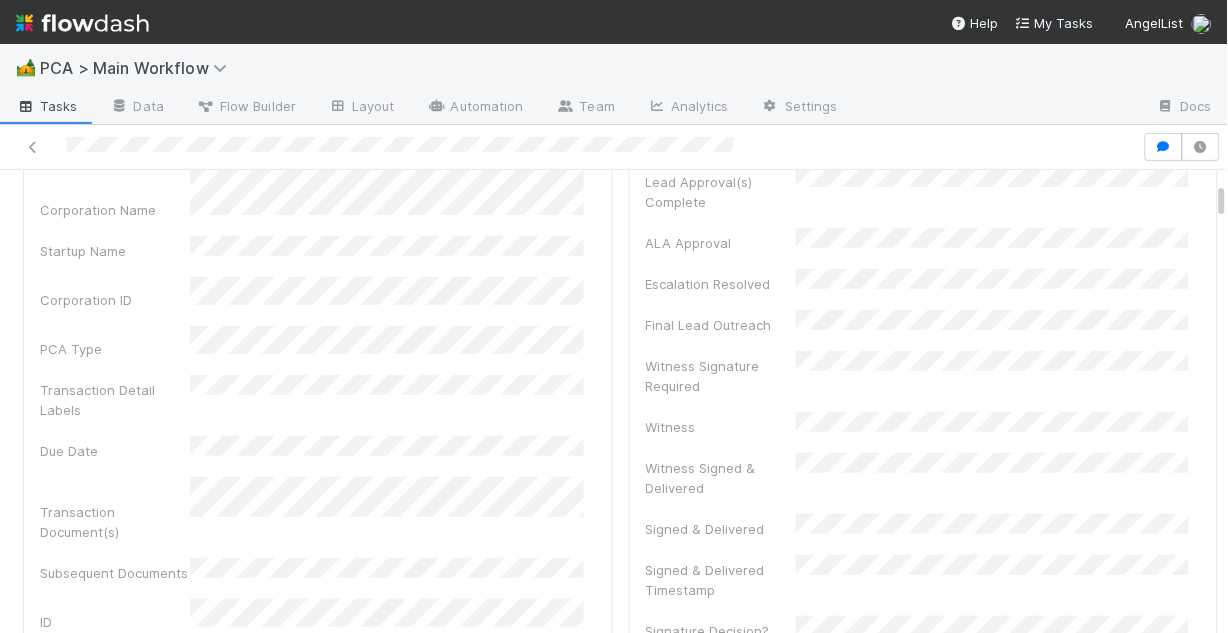 scroll, scrollTop: 160, scrollLeft: 0, axis: vertical 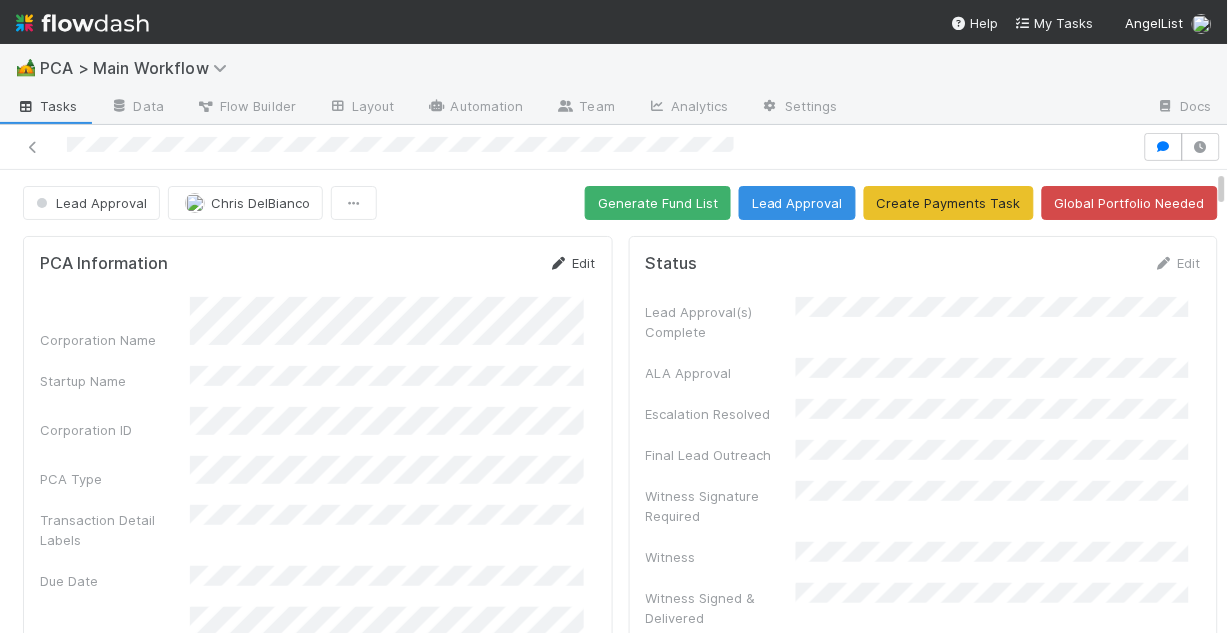 click at bounding box center [559, 263] 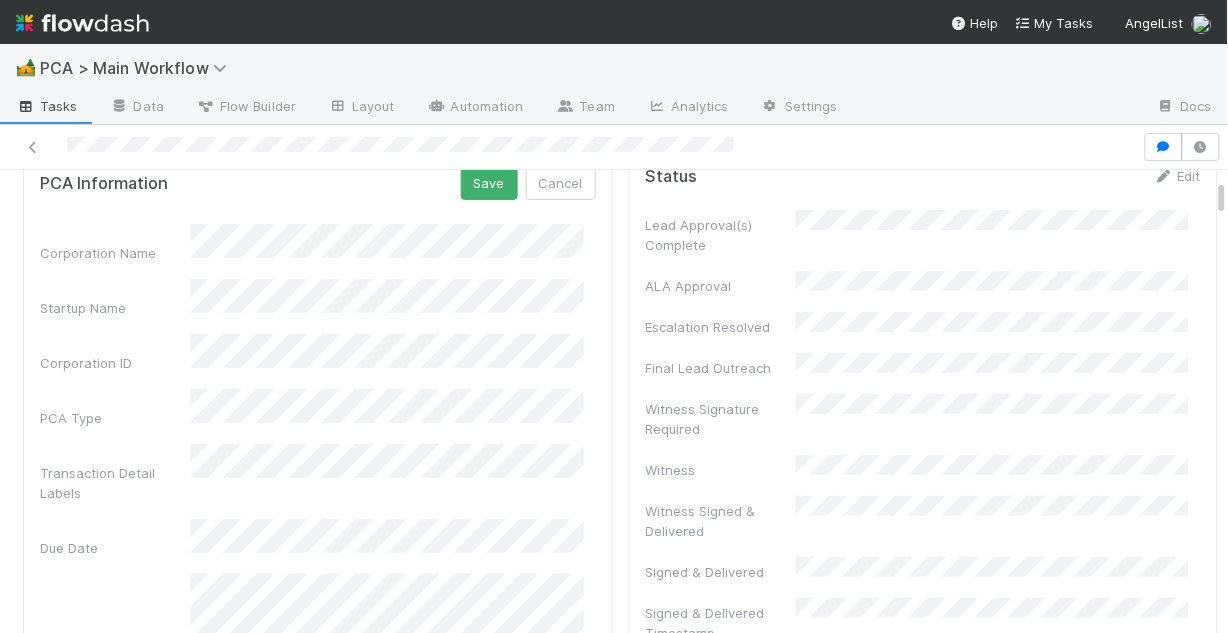 scroll, scrollTop: 0, scrollLeft: 0, axis: both 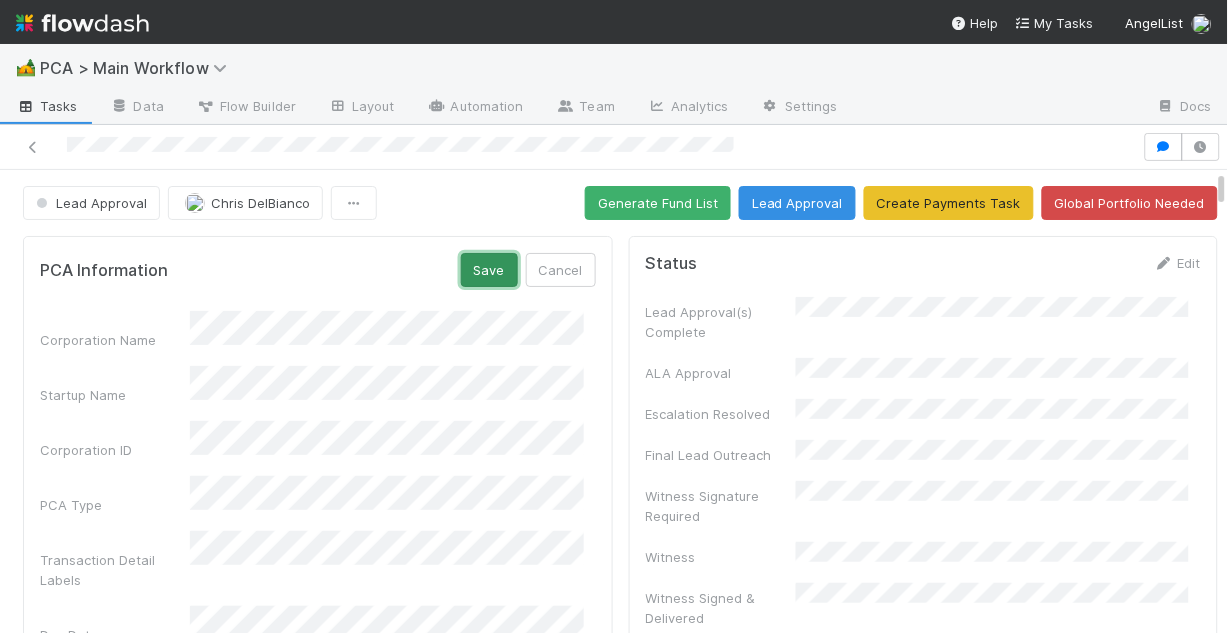 click on "Save" at bounding box center [489, 270] 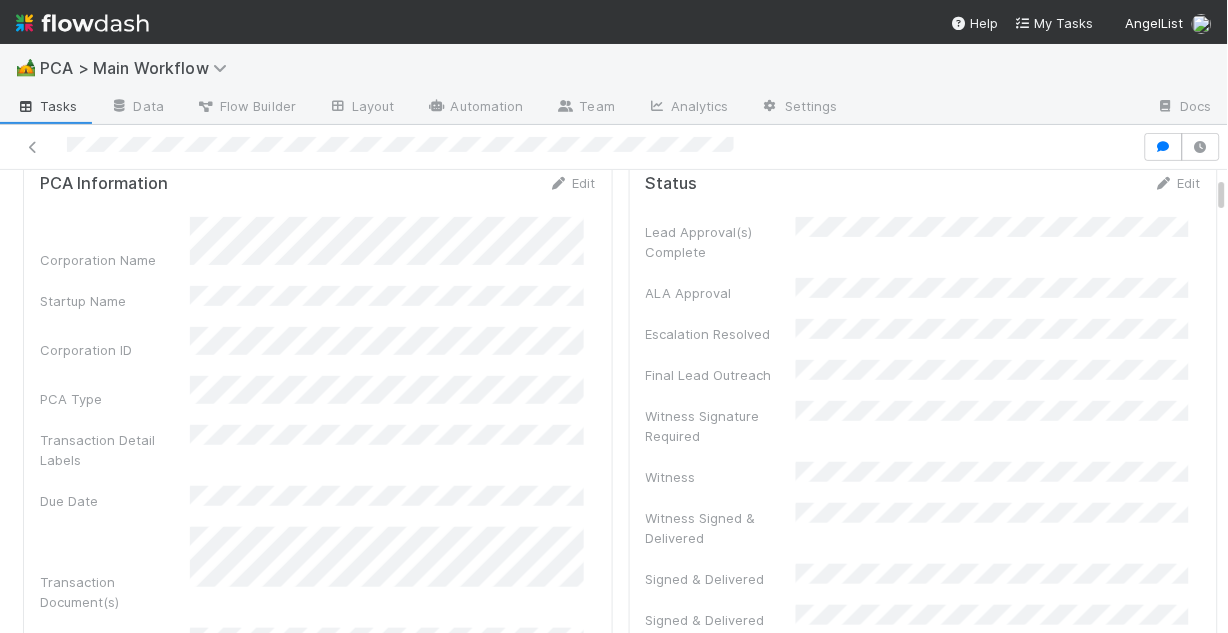 scroll, scrollTop: 0, scrollLeft: 0, axis: both 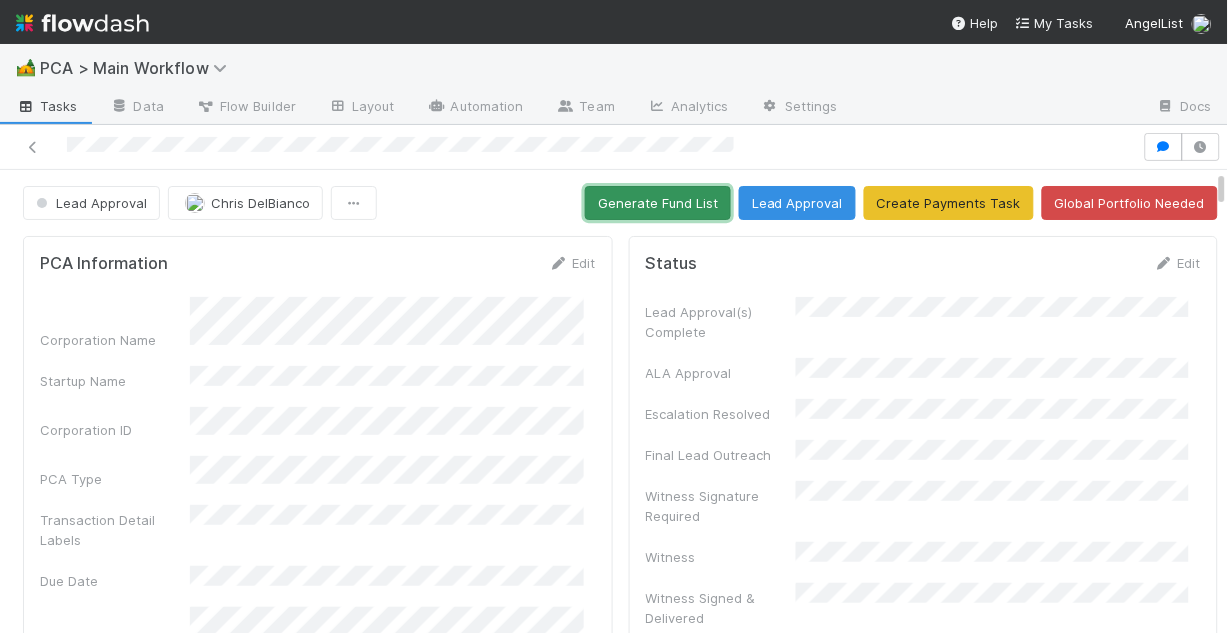 click on "Generate Fund List" at bounding box center [658, 203] 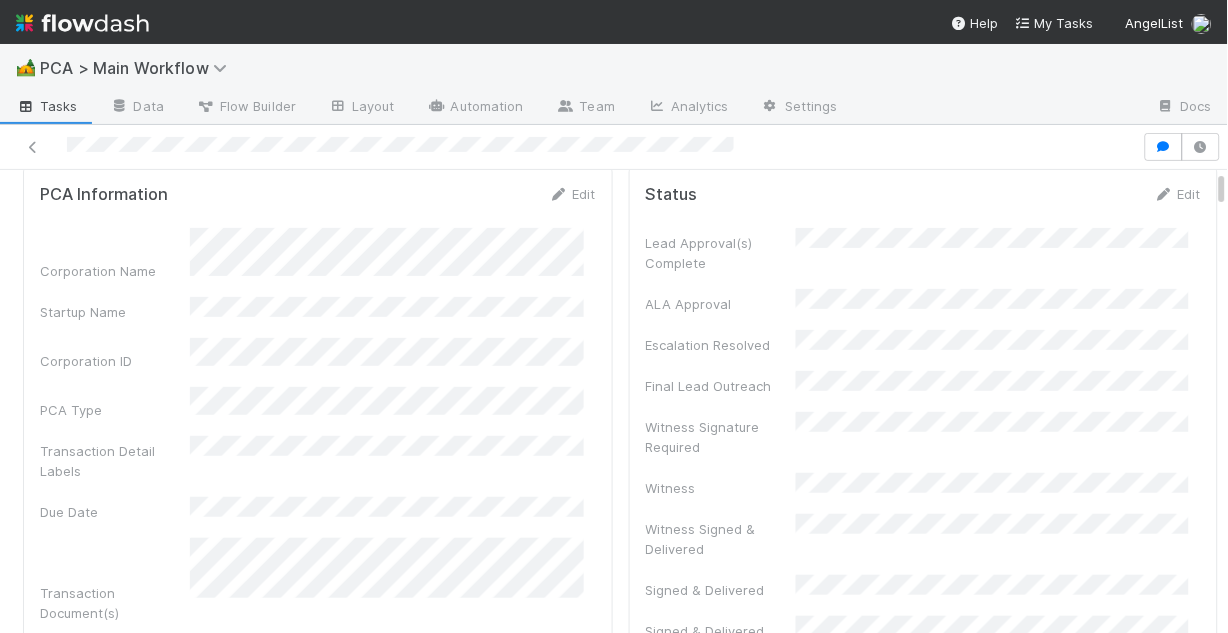 scroll, scrollTop: 0, scrollLeft: 0, axis: both 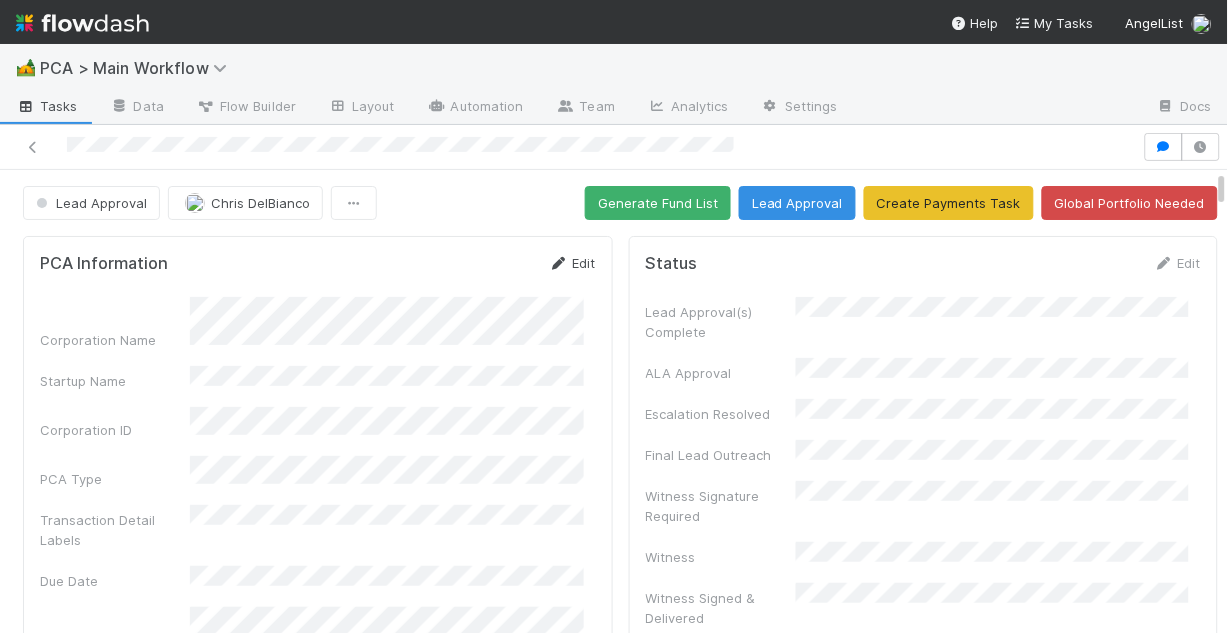 click on "Edit" at bounding box center [572, 263] 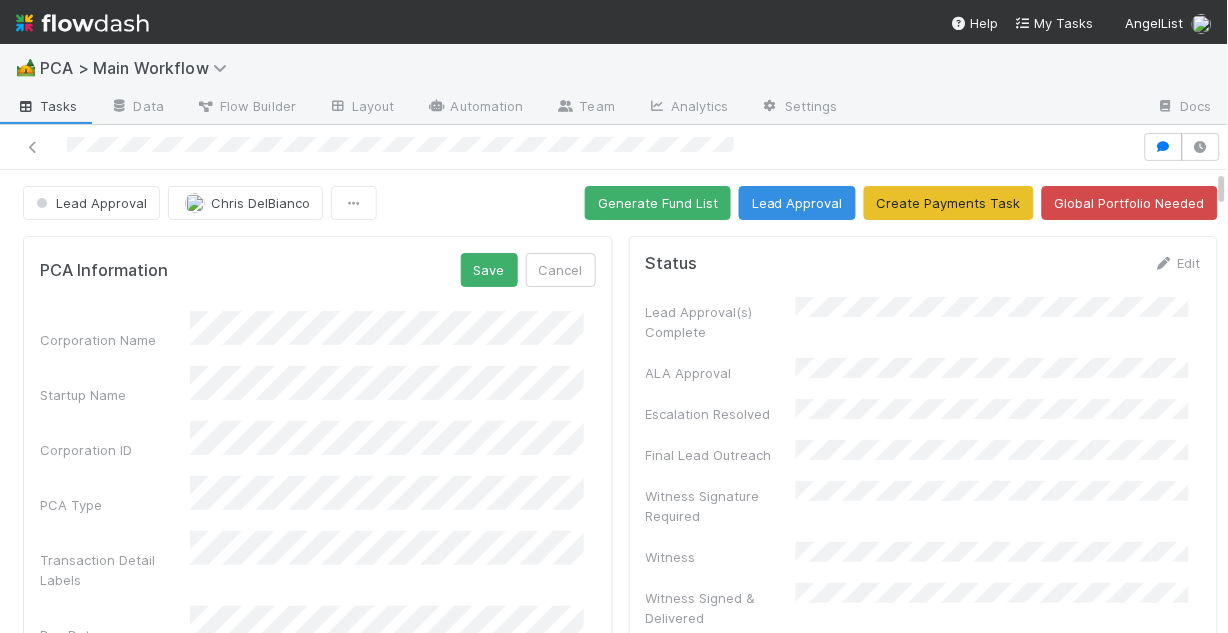 click on "PCA Information Save Cancel Corporation Name  Startup Name  Corporation ID  PCA Type  Transaction Detail Labels  Due Date  Transaction Document(s)  Subsequent Documents  ID  Subsequent Documents (2)  Signature Request(s)  Rush Notif Sent  Company Event Id  Signatures Returned Offline  Signed Offline Document  Backoffice Task Link Flag  Company Contacts  Lead Approval Edit Lead Approvals Requested  Lead Approvals Confirmed  Select Funds:  Test Check Lead Approval  SR Tracking No records to display. Related Funds No records to display. Coporation Matches Download CSV id name type Further Details Edit Tax Labels  Front Conversation ID  Front Conversation Link  Transaction Type  Front Subject  Created On  Transaction Reviewer  Priority Queue  Standard Queue  Task Creation DRI  Urgent Transaction Review  Signed & Delivered Timestamp   Signatures Returned Offline  Individual Docs for Parsing Edit Document1  Document2  Document3  Document4  Document5  Document6  Document7  Document8  Document9  Document10" at bounding box center [620, 3567] 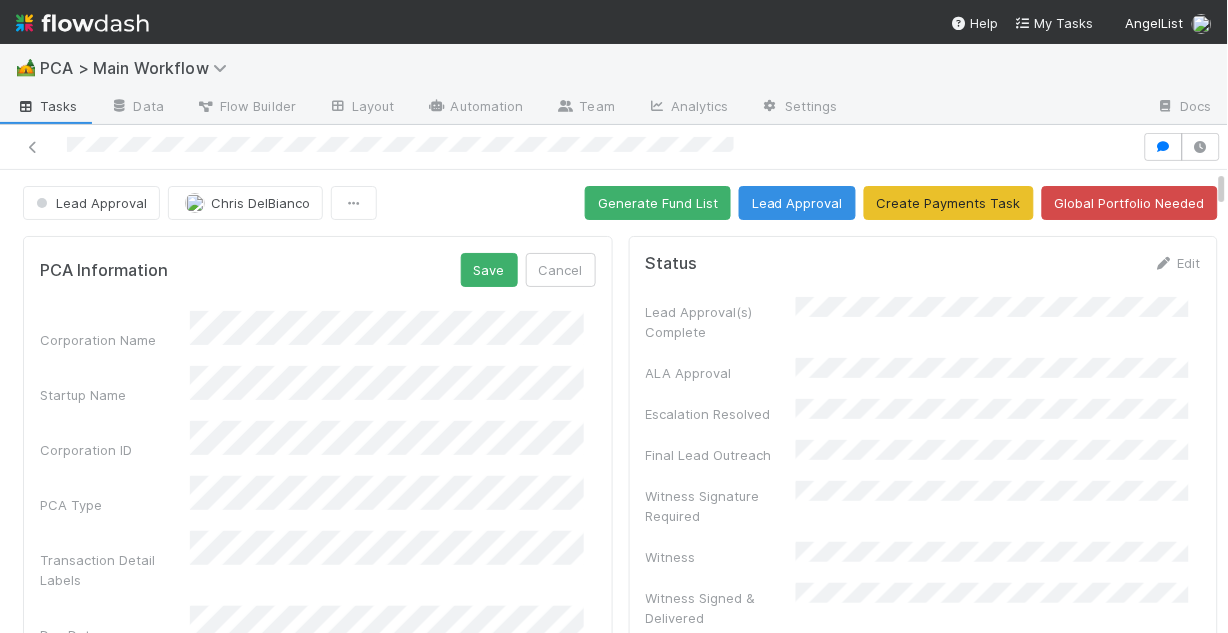 click on "Corporation ID" at bounding box center (318, 440) 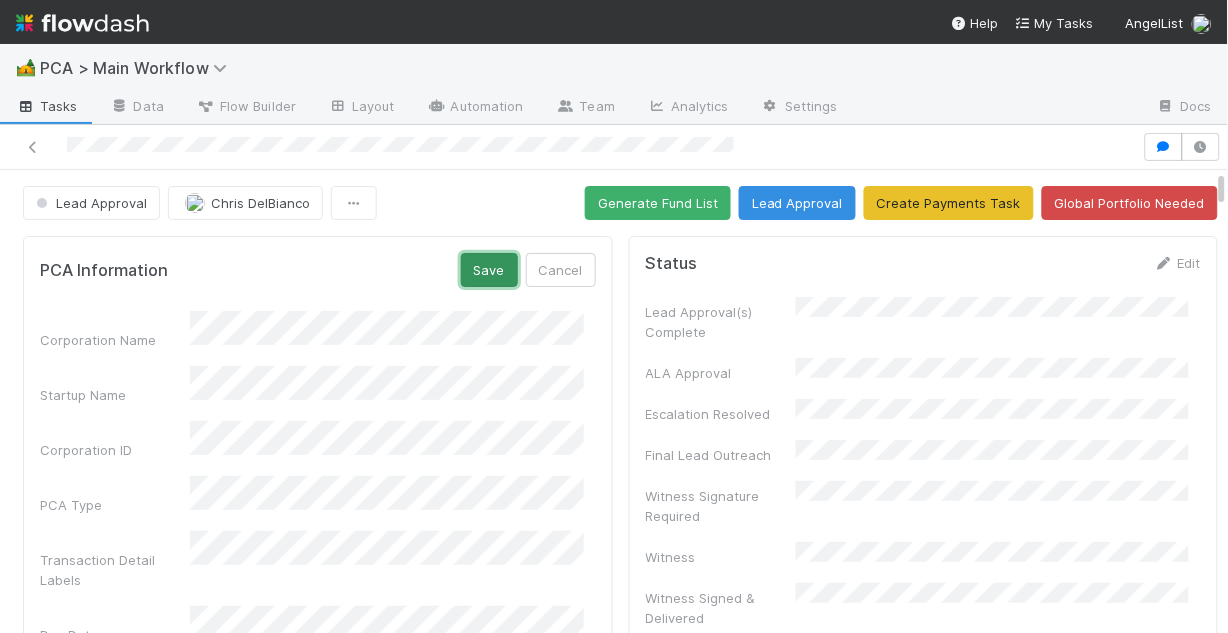 click on "Save" at bounding box center [489, 270] 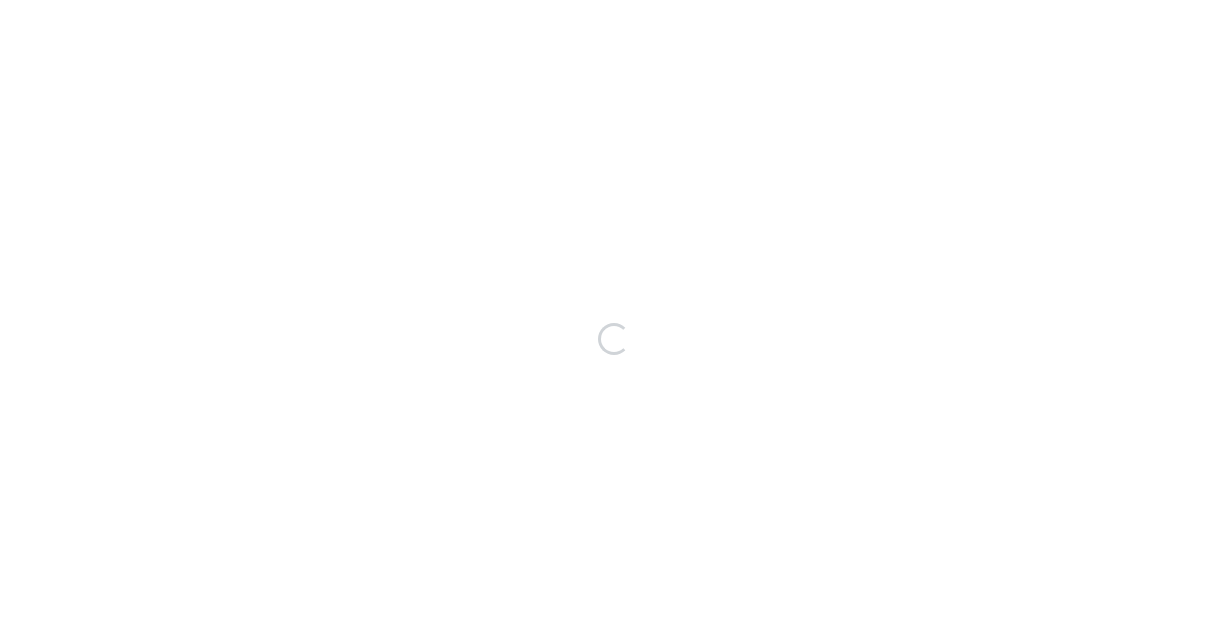 scroll, scrollTop: 0, scrollLeft: 0, axis: both 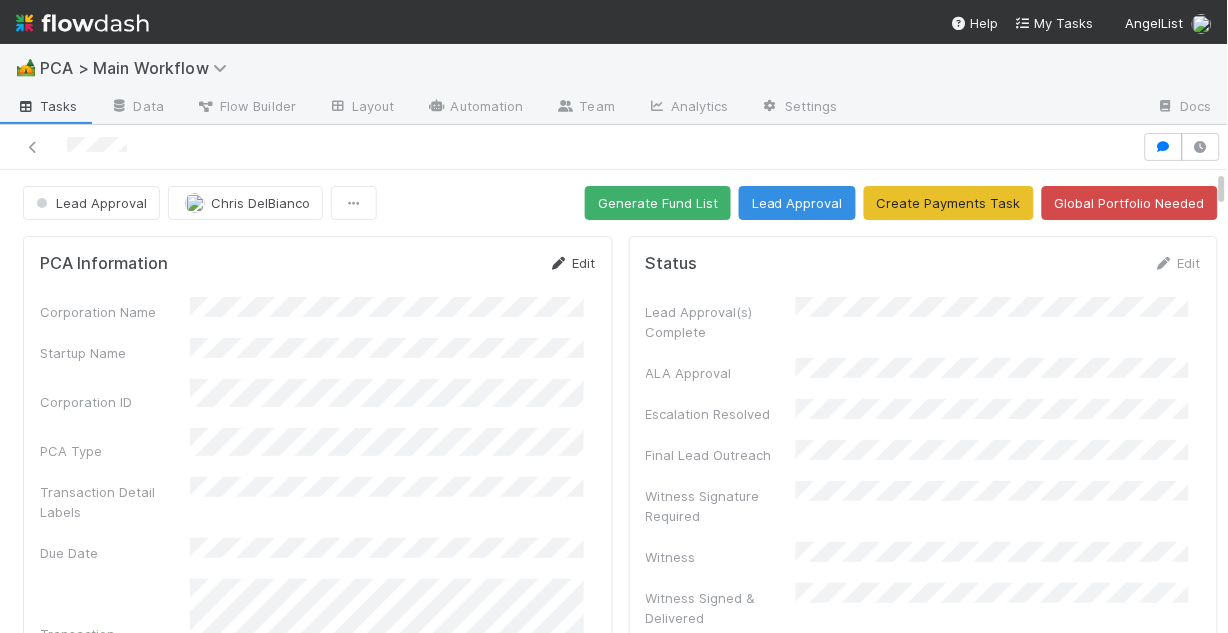 click on "Edit" at bounding box center (572, 263) 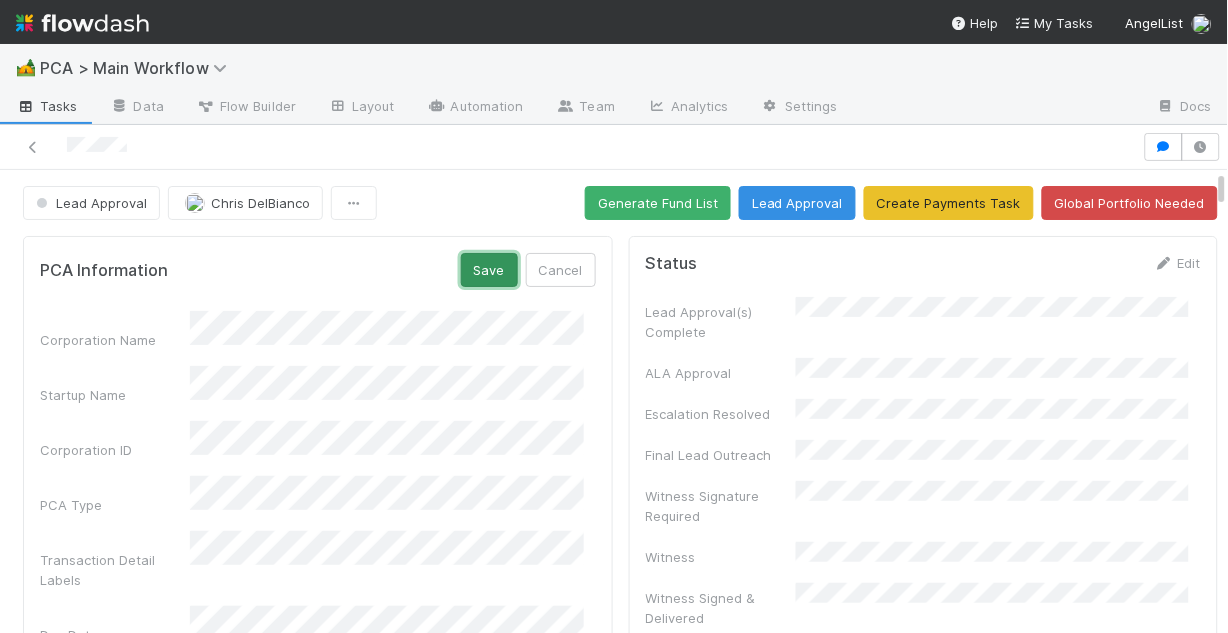 click on "Save" at bounding box center [489, 270] 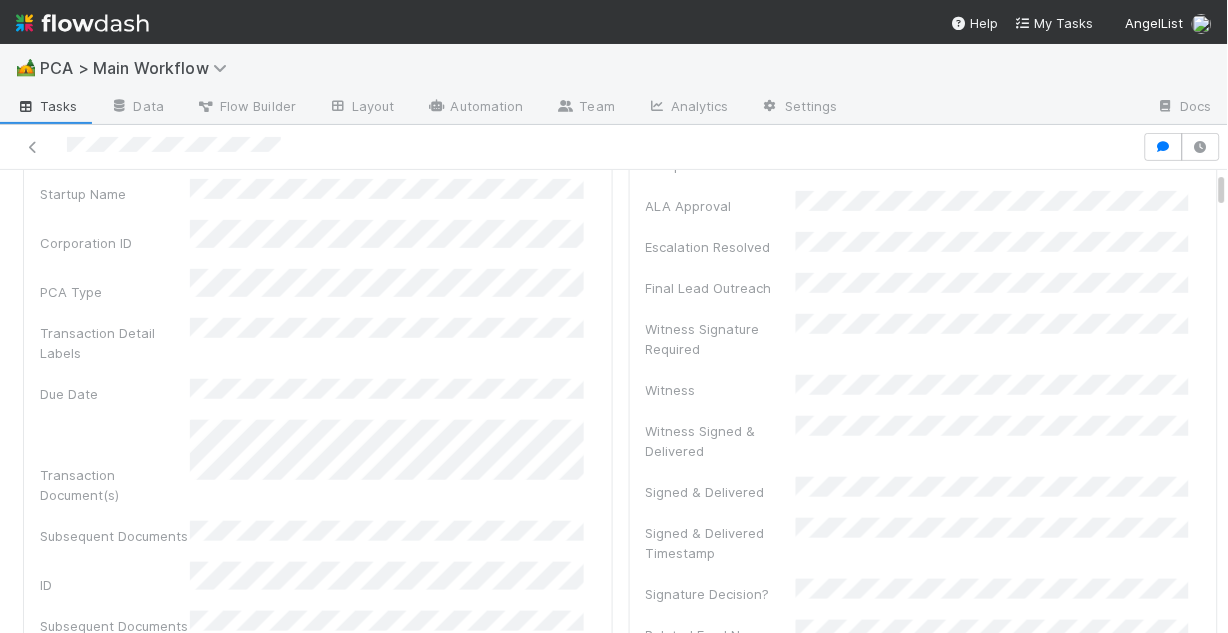 scroll, scrollTop: 0, scrollLeft: 0, axis: both 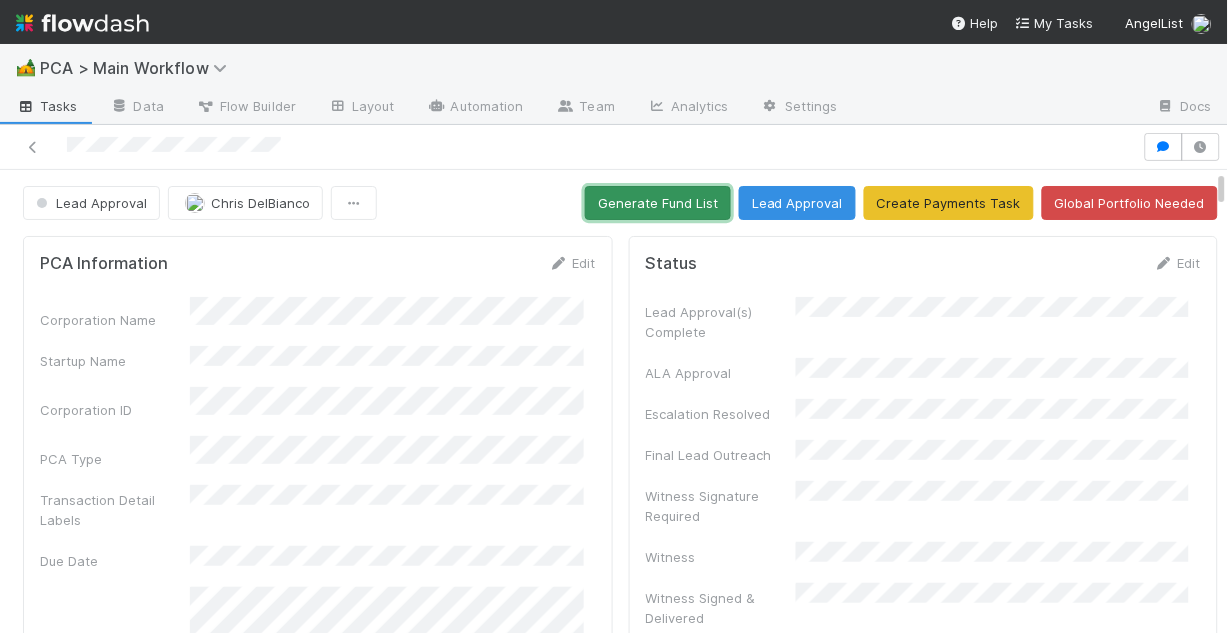 click on "Generate Fund List" at bounding box center [658, 203] 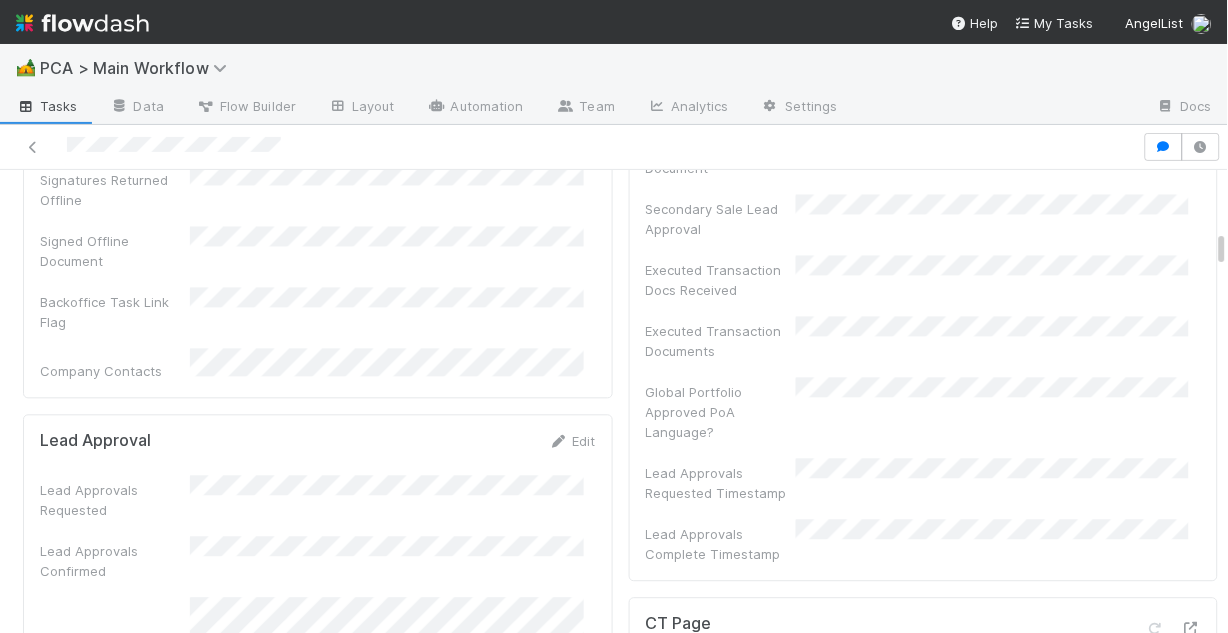 scroll, scrollTop: 800, scrollLeft: 0, axis: vertical 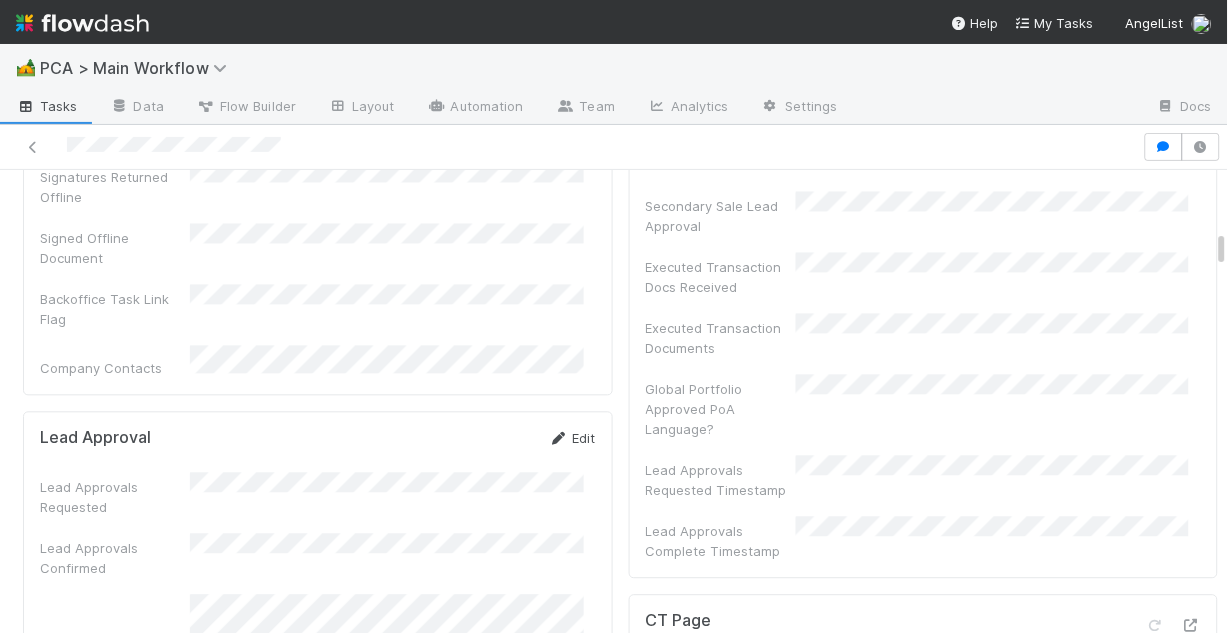 click on "Edit" at bounding box center (572, 438) 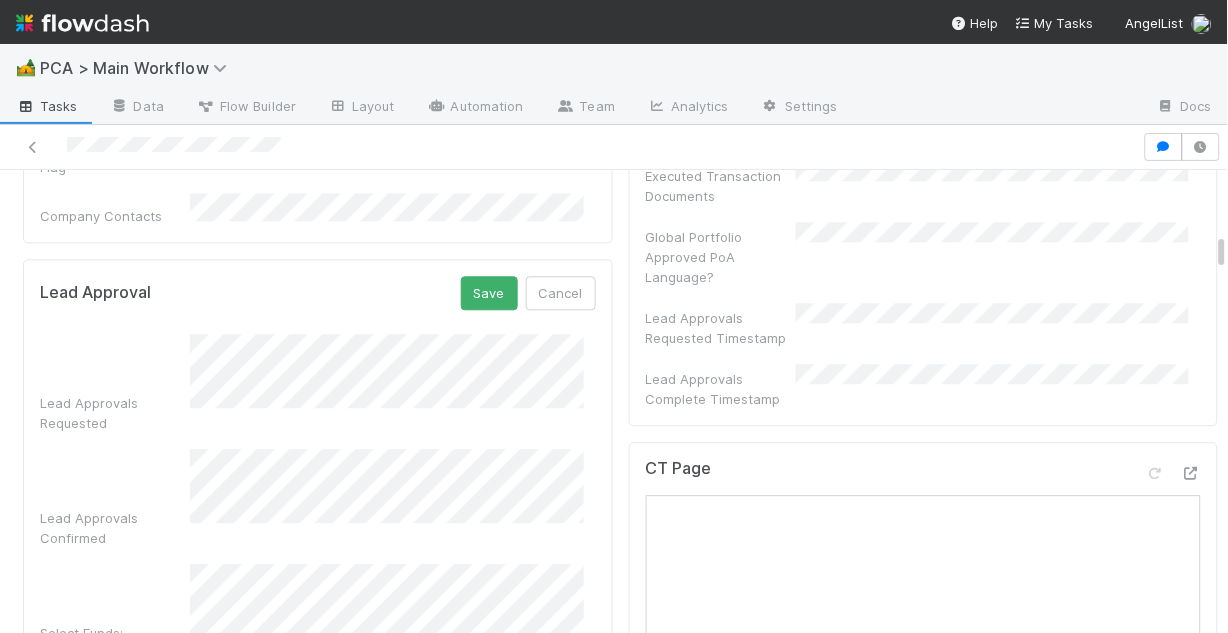 scroll, scrollTop: 960, scrollLeft: 0, axis: vertical 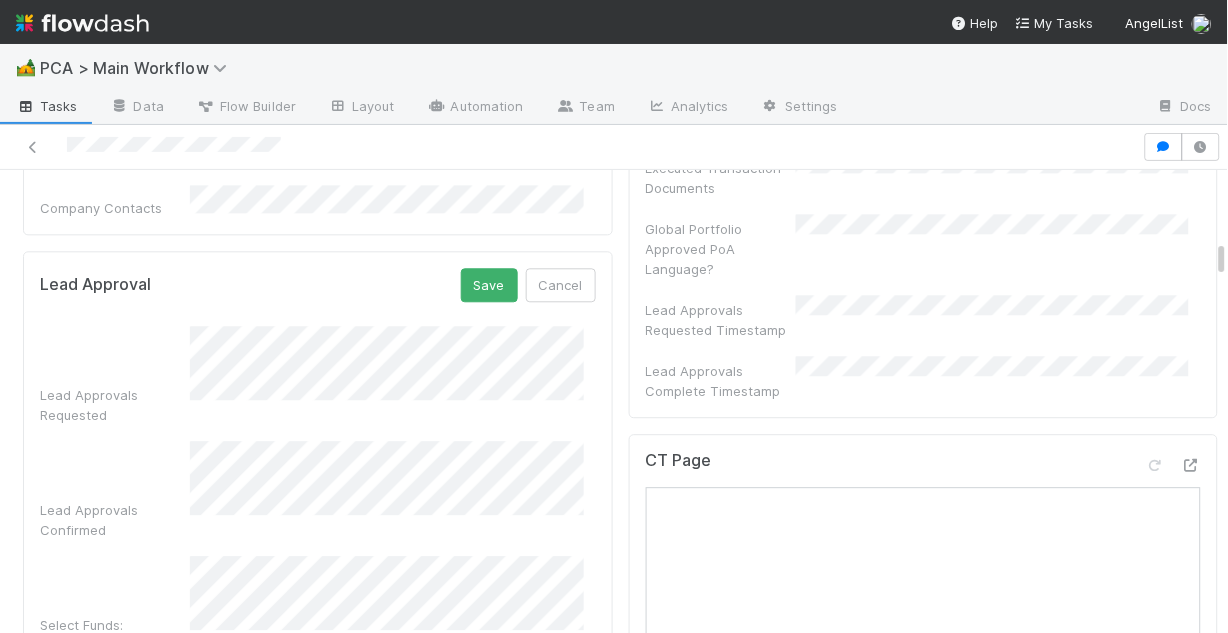 click on "Select Funds:" at bounding box center [318, 595] 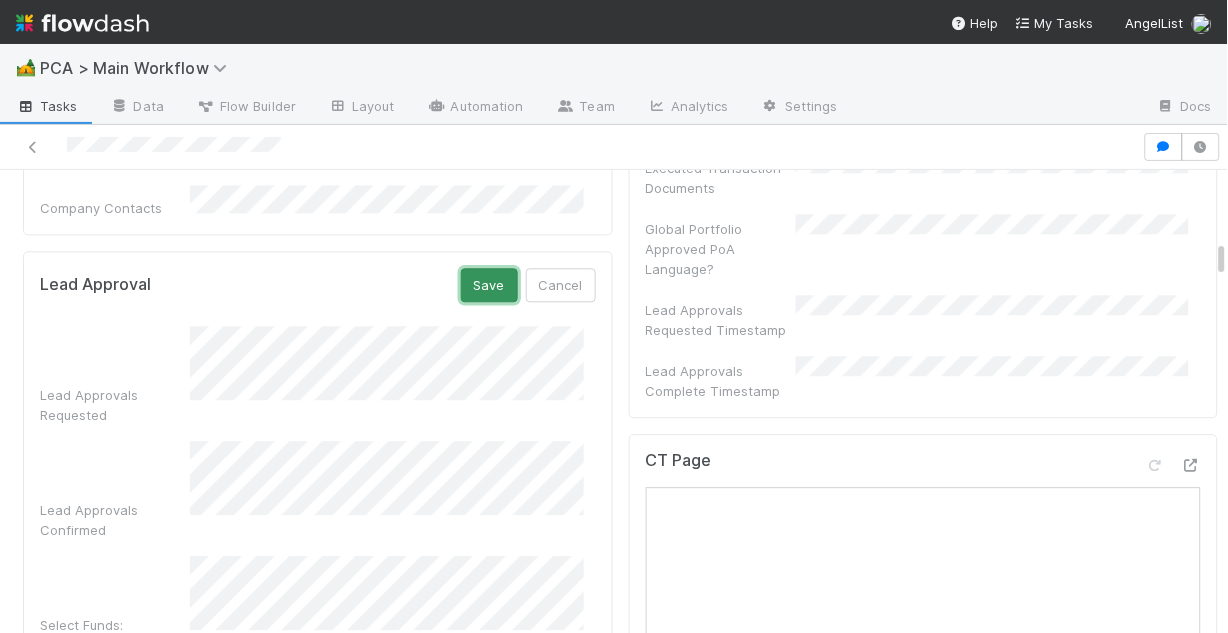 click on "Save" at bounding box center [489, 285] 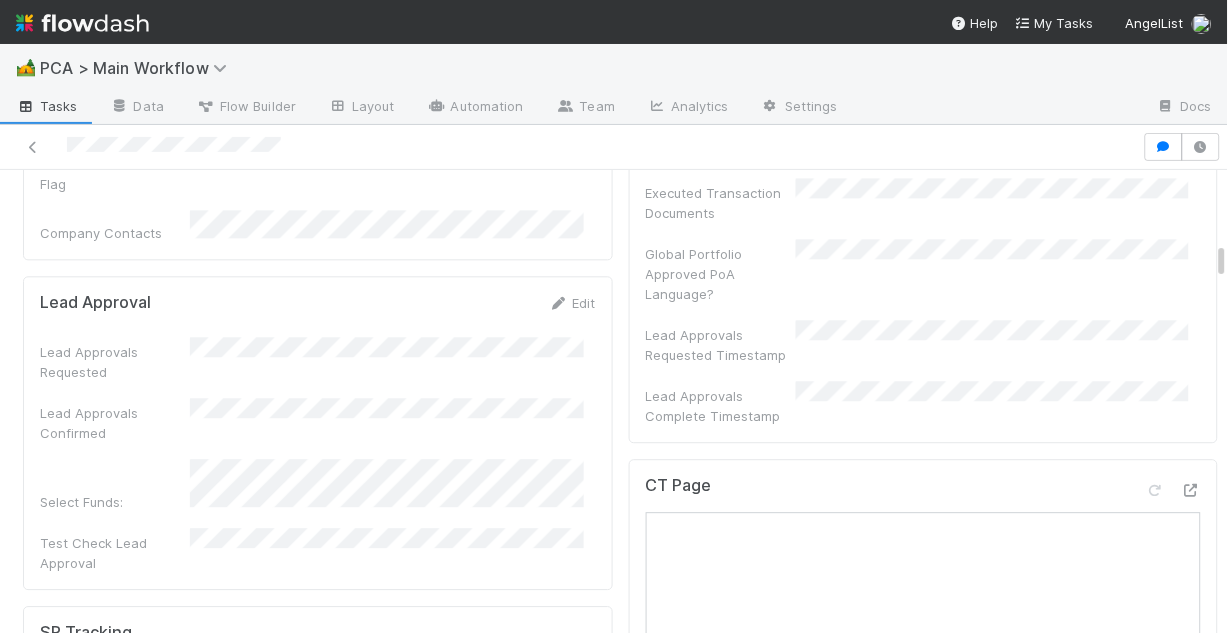 scroll, scrollTop: 960, scrollLeft: 0, axis: vertical 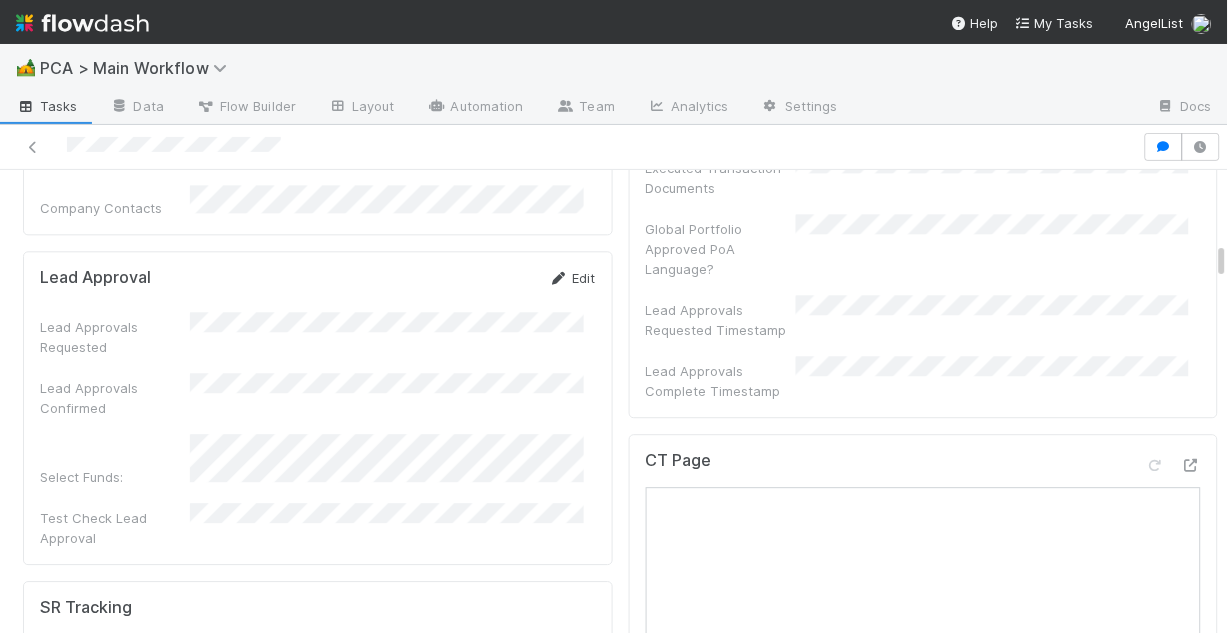 click on "Edit" at bounding box center (572, 278) 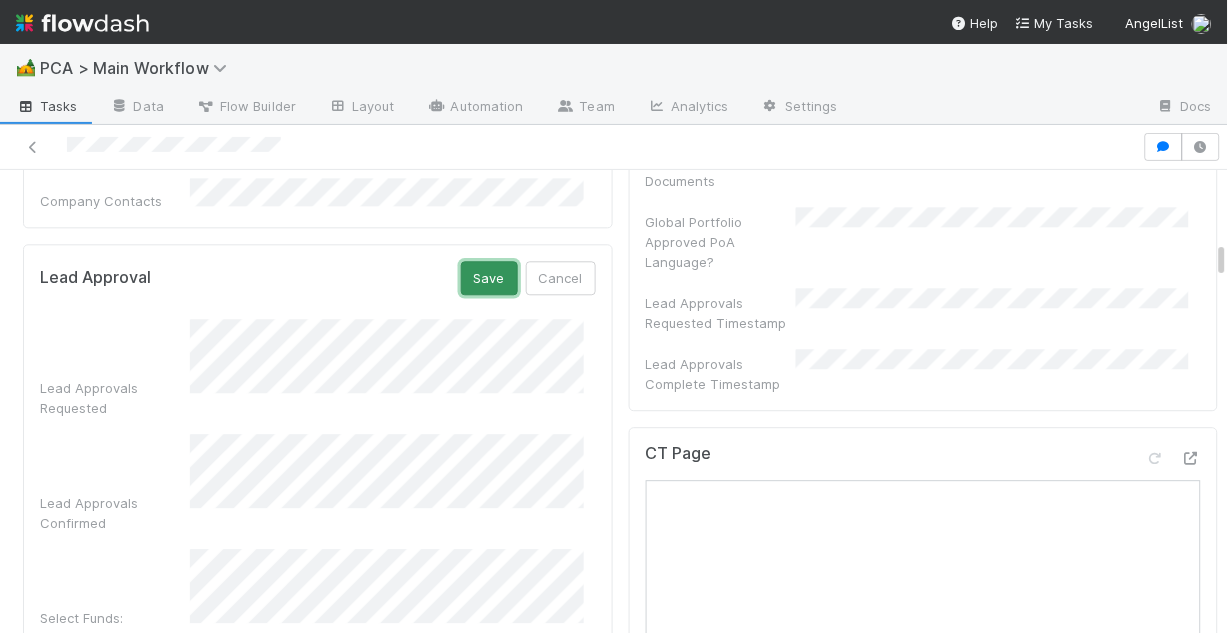 click on "Save" at bounding box center [489, 278] 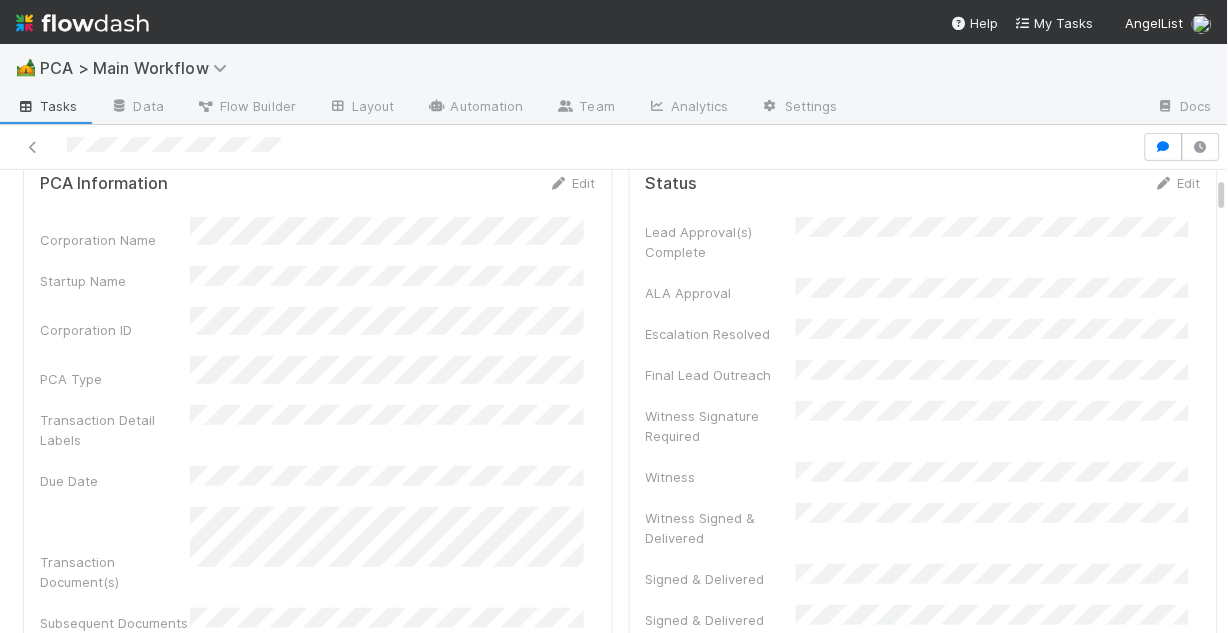 scroll, scrollTop: 0, scrollLeft: 0, axis: both 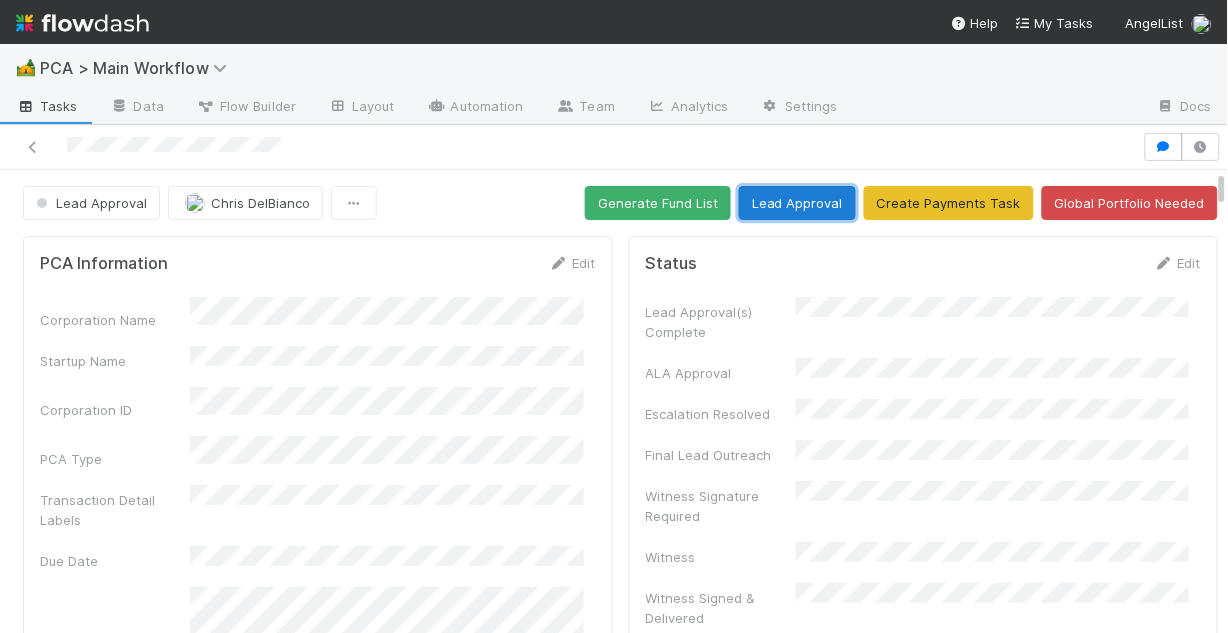 click on "Lead Approval" at bounding box center (797, 203) 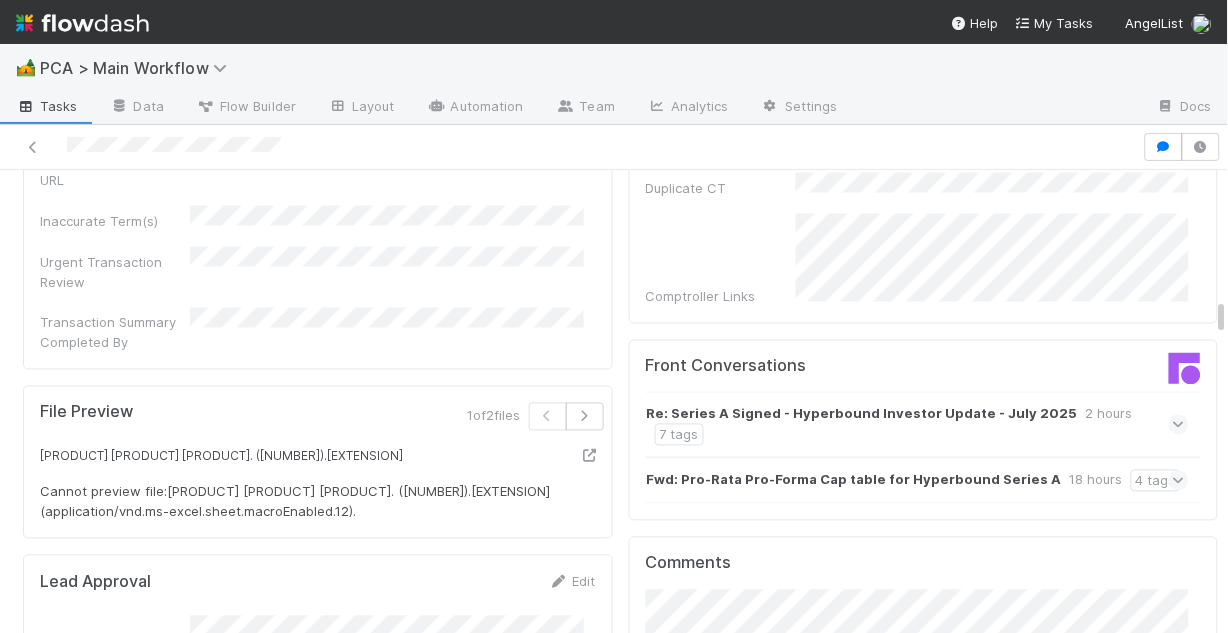scroll, scrollTop: 2240, scrollLeft: 0, axis: vertical 